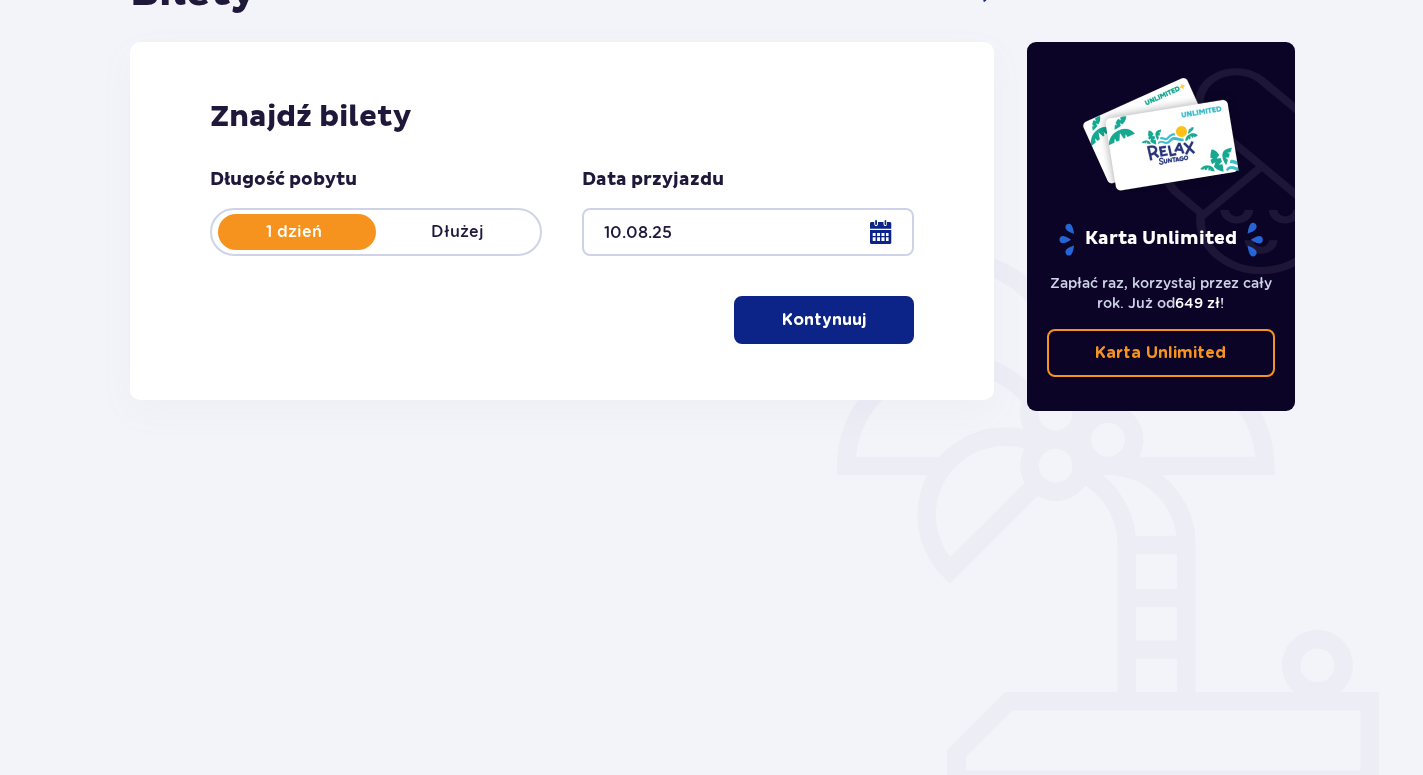 scroll, scrollTop: 0, scrollLeft: 0, axis: both 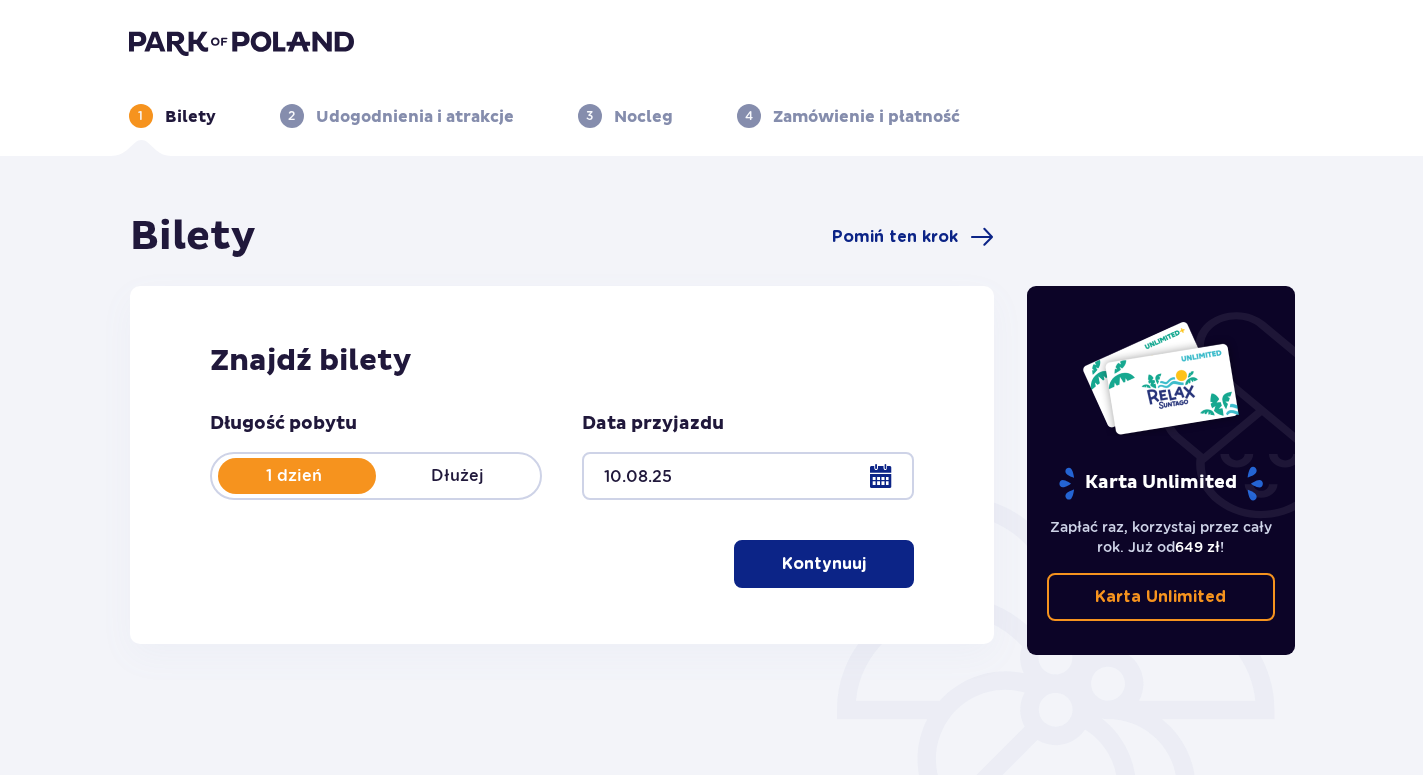 click on "Kontynuuj" at bounding box center [824, 564] 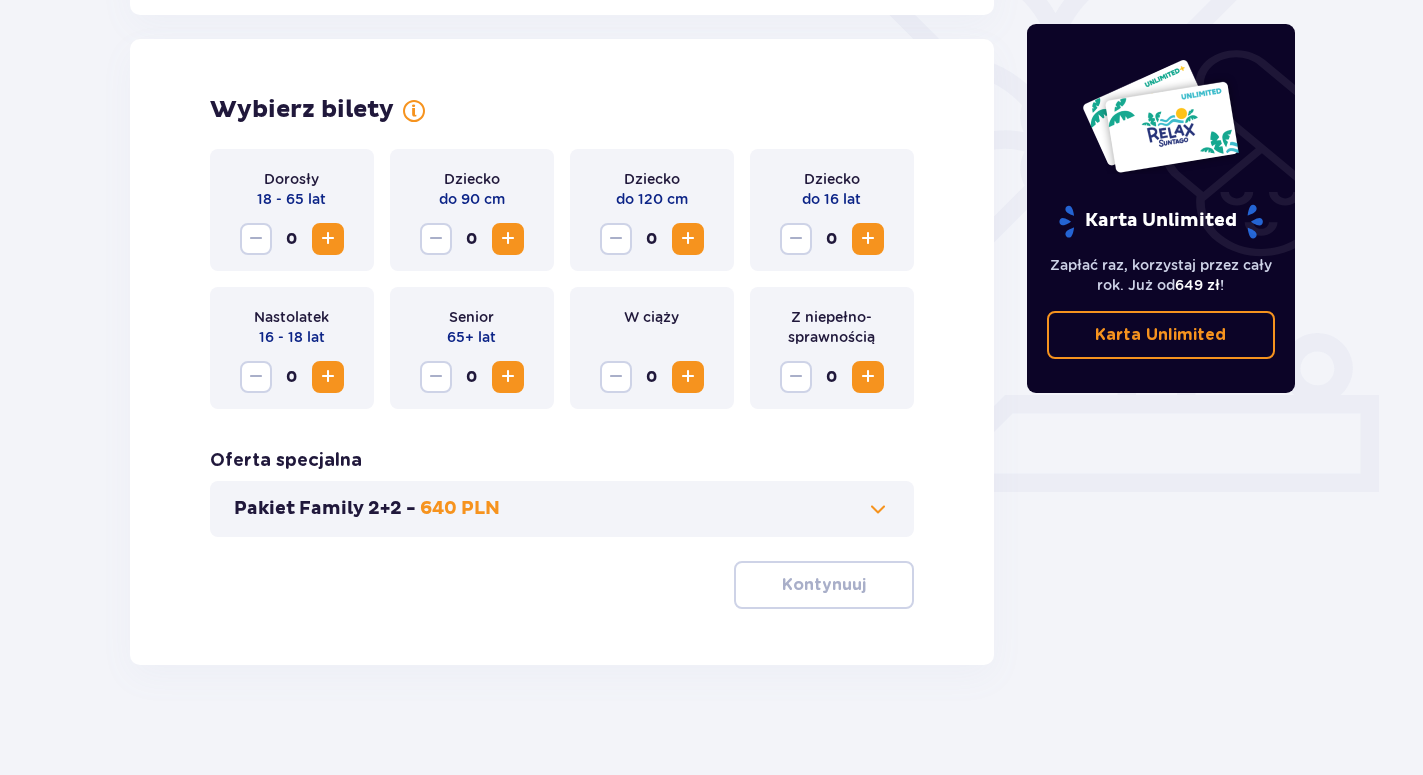 scroll, scrollTop: 551, scrollLeft: 0, axis: vertical 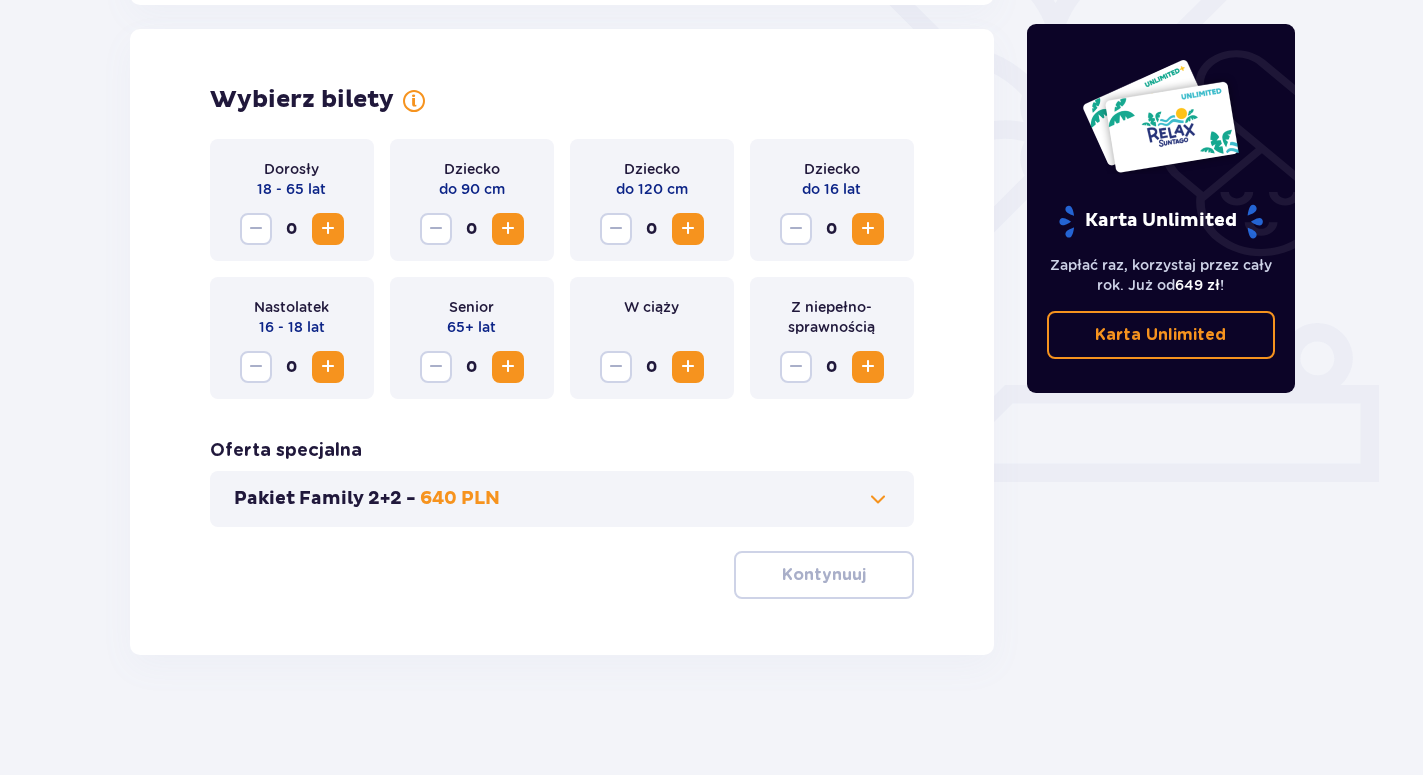 click at bounding box center (328, 229) 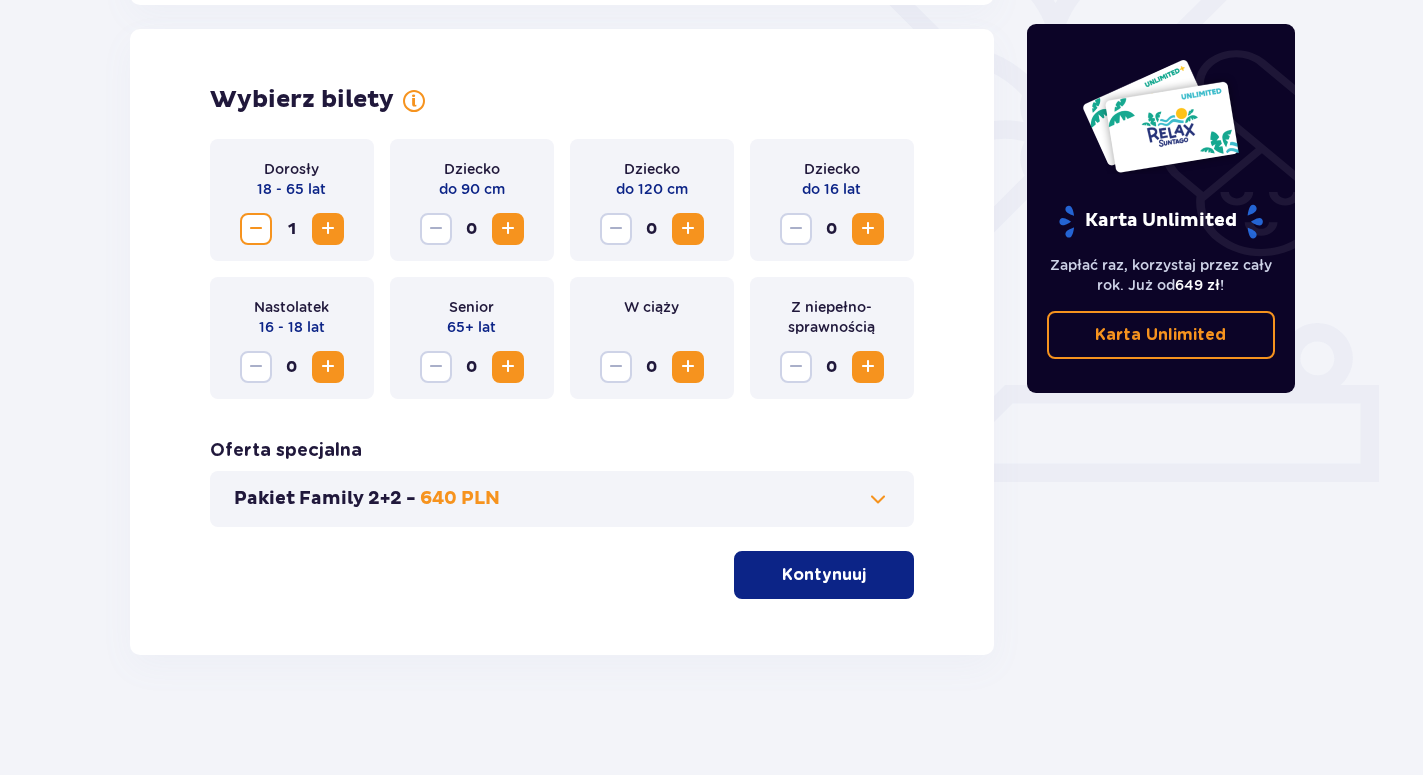click on "Pakiet Family 2+2 -  640 PLN" at bounding box center (562, 499) 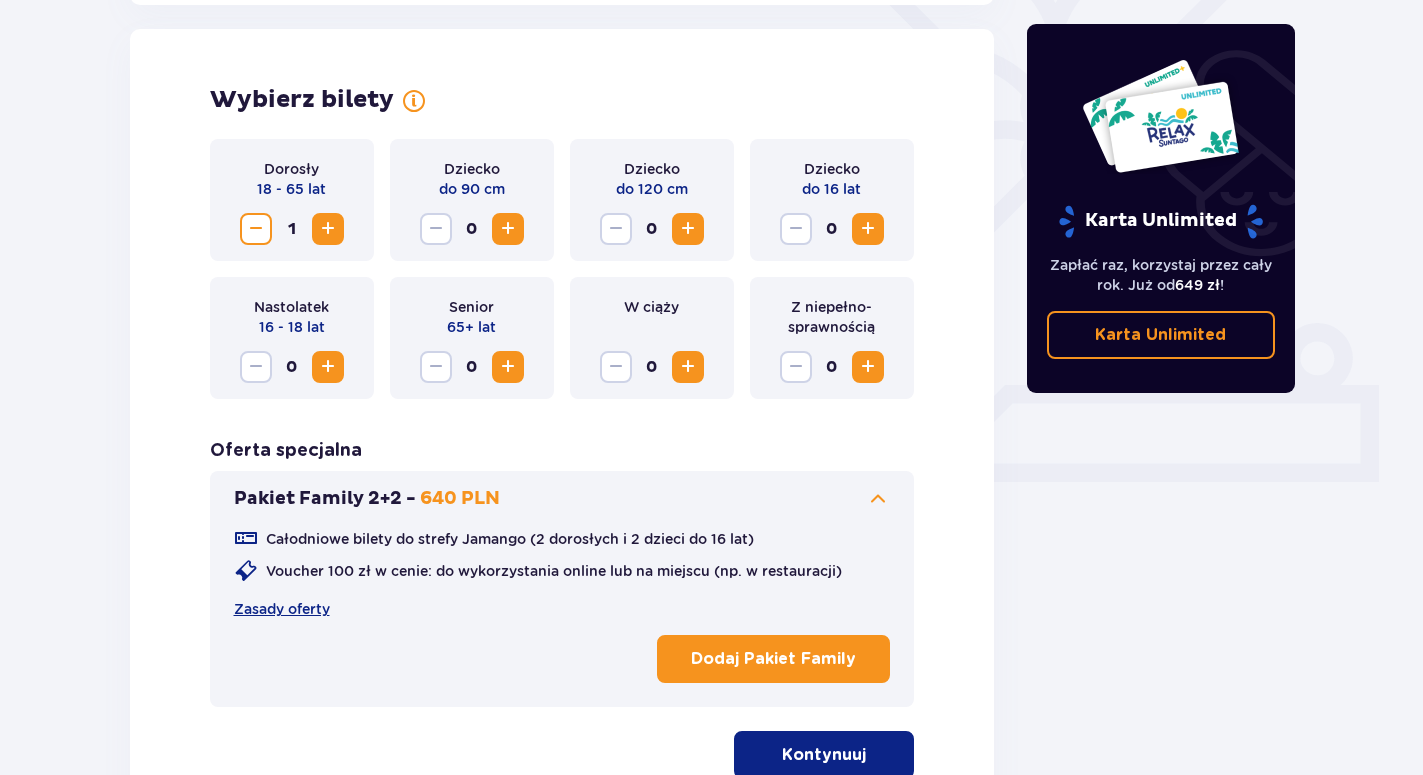 scroll, scrollTop: 556, scrollLeft: 0, axis: vertical 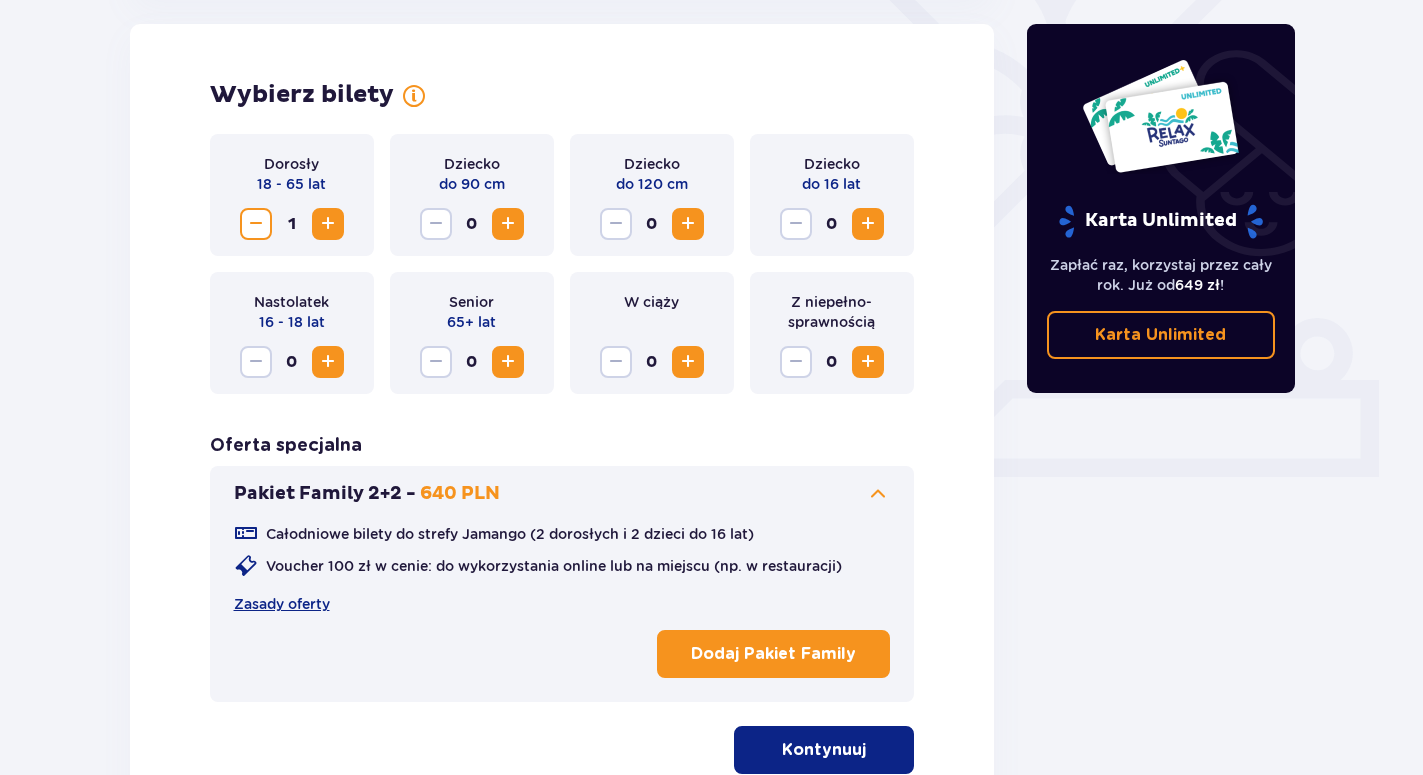 click on "Całodniowe bilety do strefy Jamango (2 dorosłych i 2 dzieci do 16 lat) Voucher 100 zł w cenie: do wykorzystania online lub na miejscu (np. w restauracji) Zasady oferty Dodaj Pakiet Family" at bounding box center [562, 596] 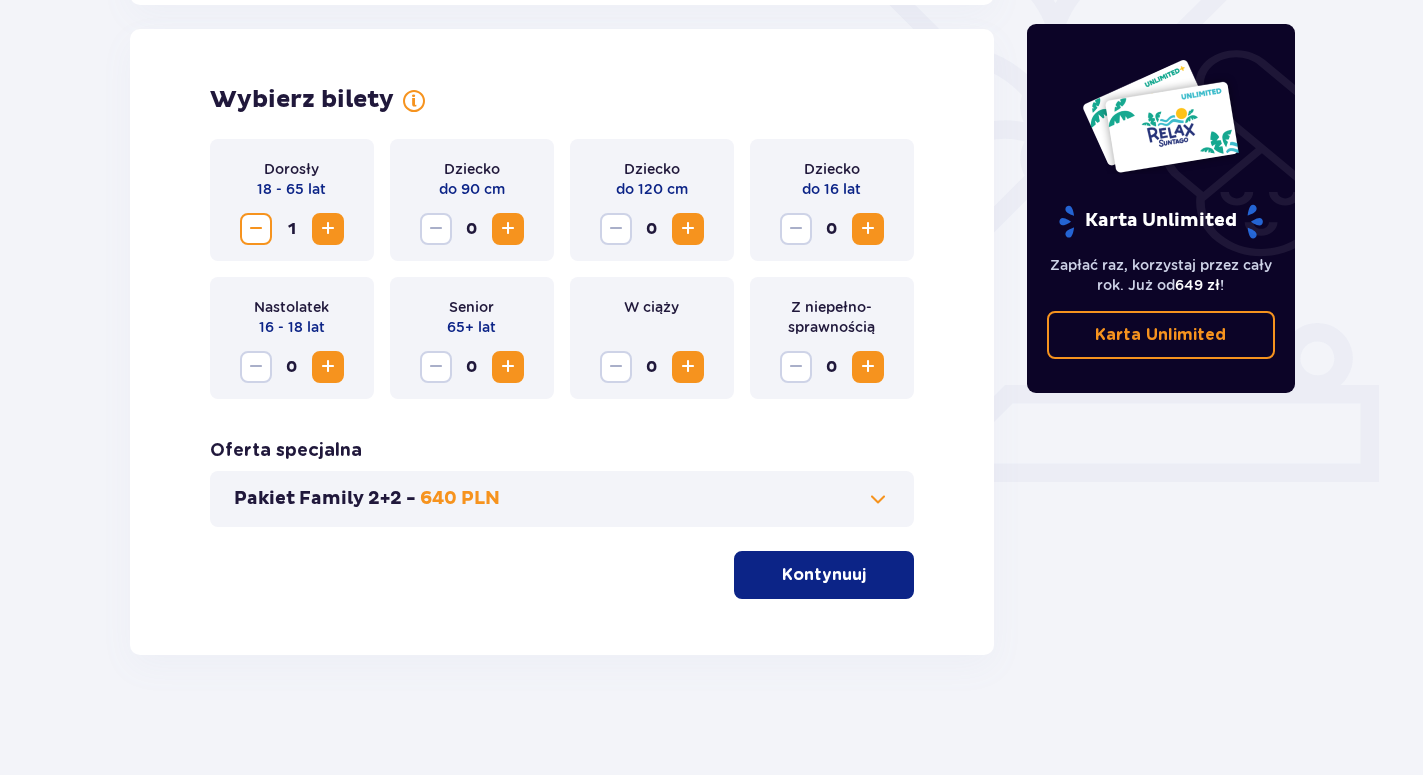 scroll, scrollTop: 551, scrollLeft: 0, axis: vertical 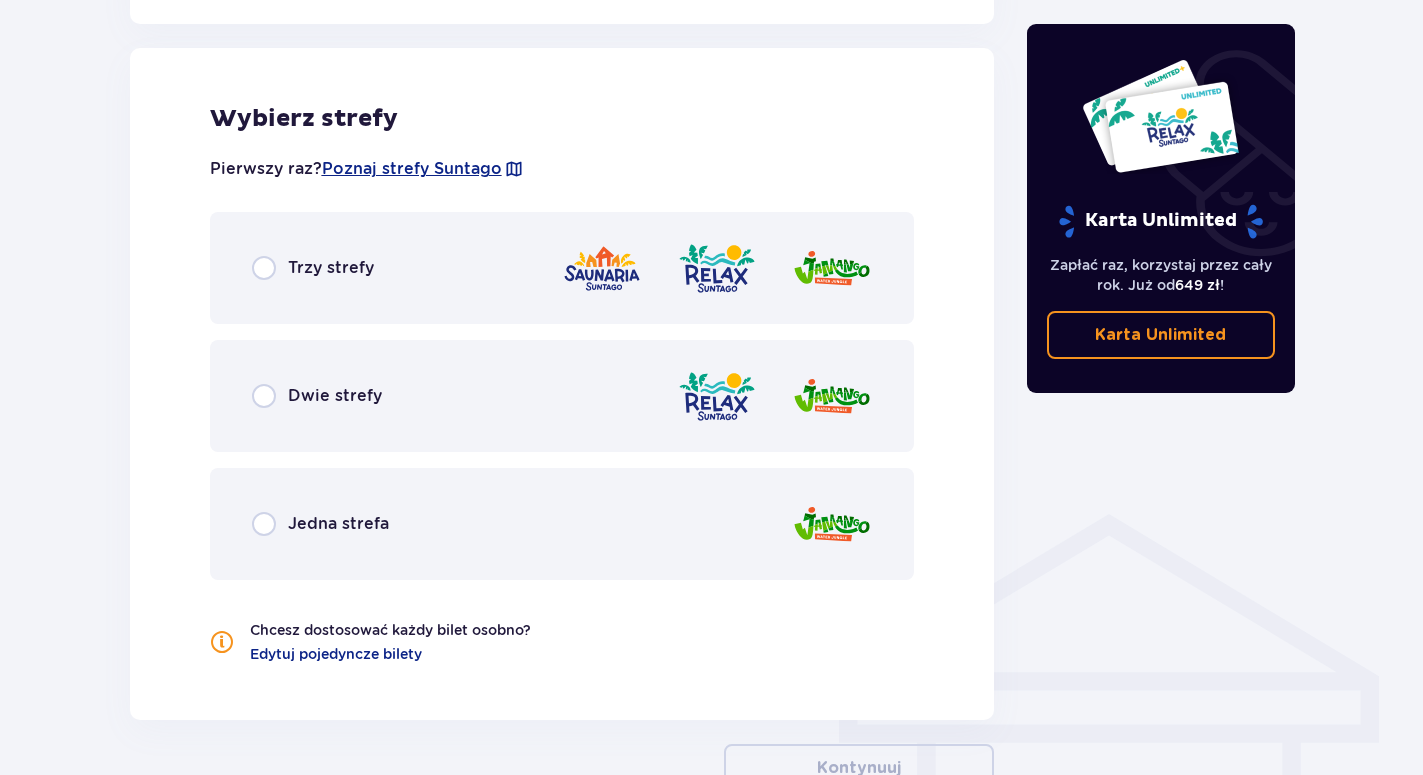 click on "Jedna strefa" at bounding box center (562, 524) 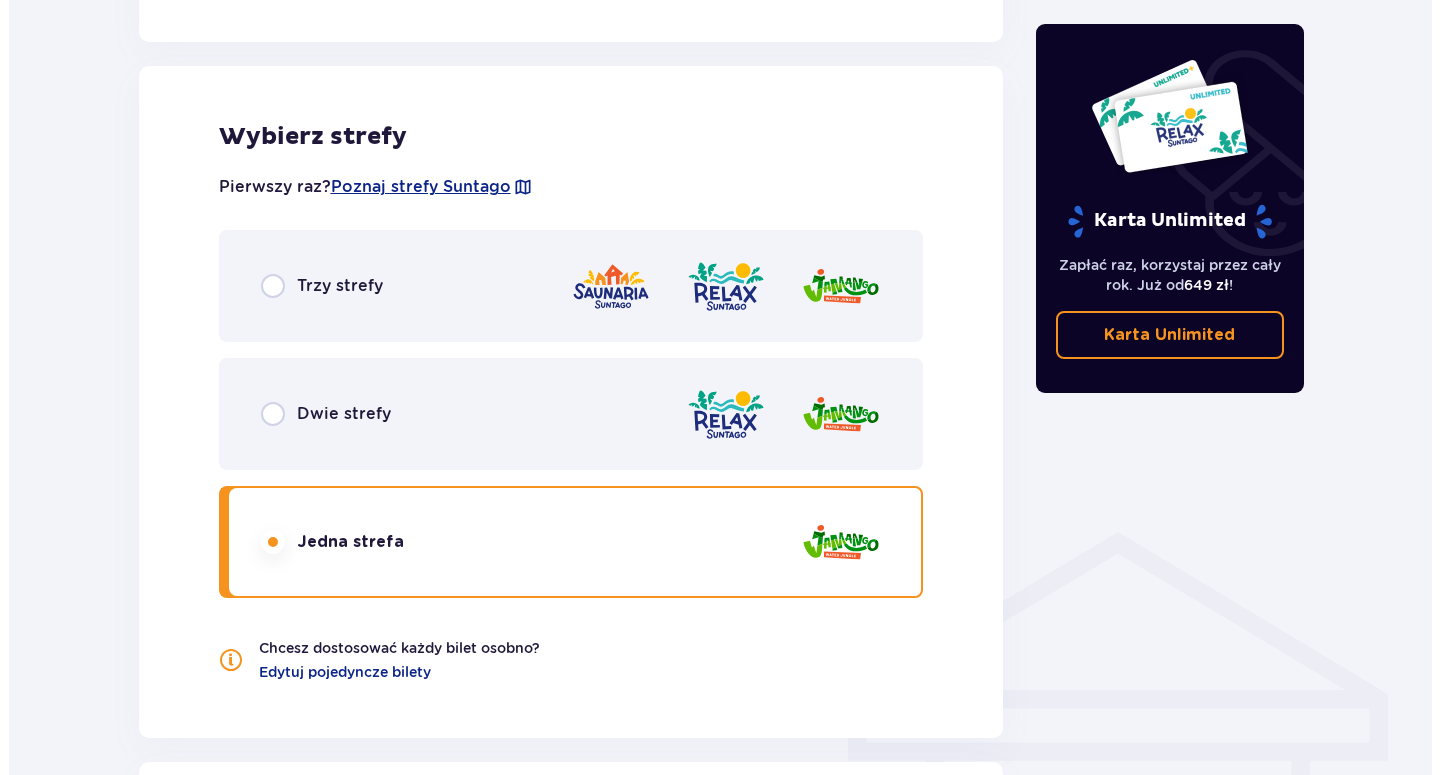 scroll, scrollTop: 684, scrollLeft: 0, axis: vertical 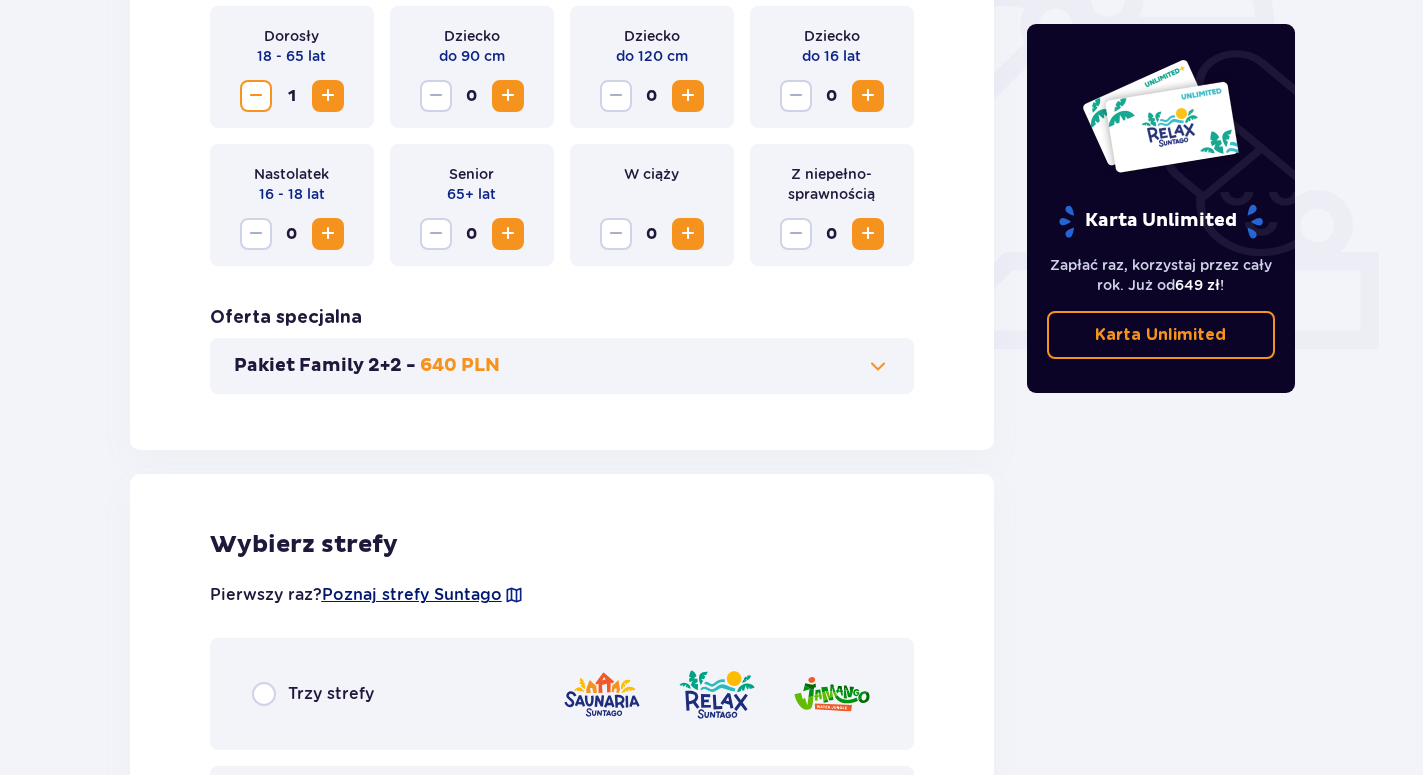click on "Poznaj strefy Suntago" at bounding box center [412, 595] 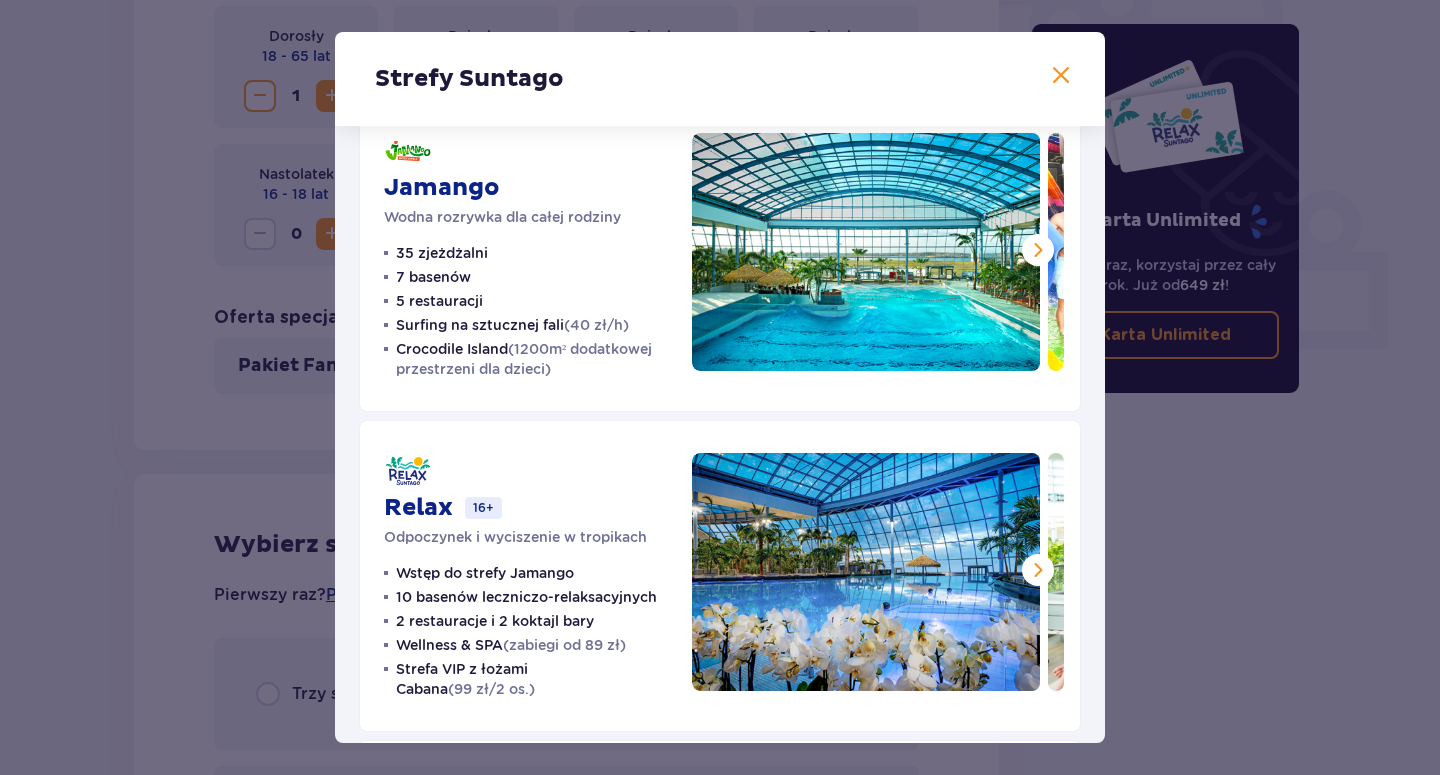 scroll, scrollTop: 0, scrollLeft: 0, axis: both 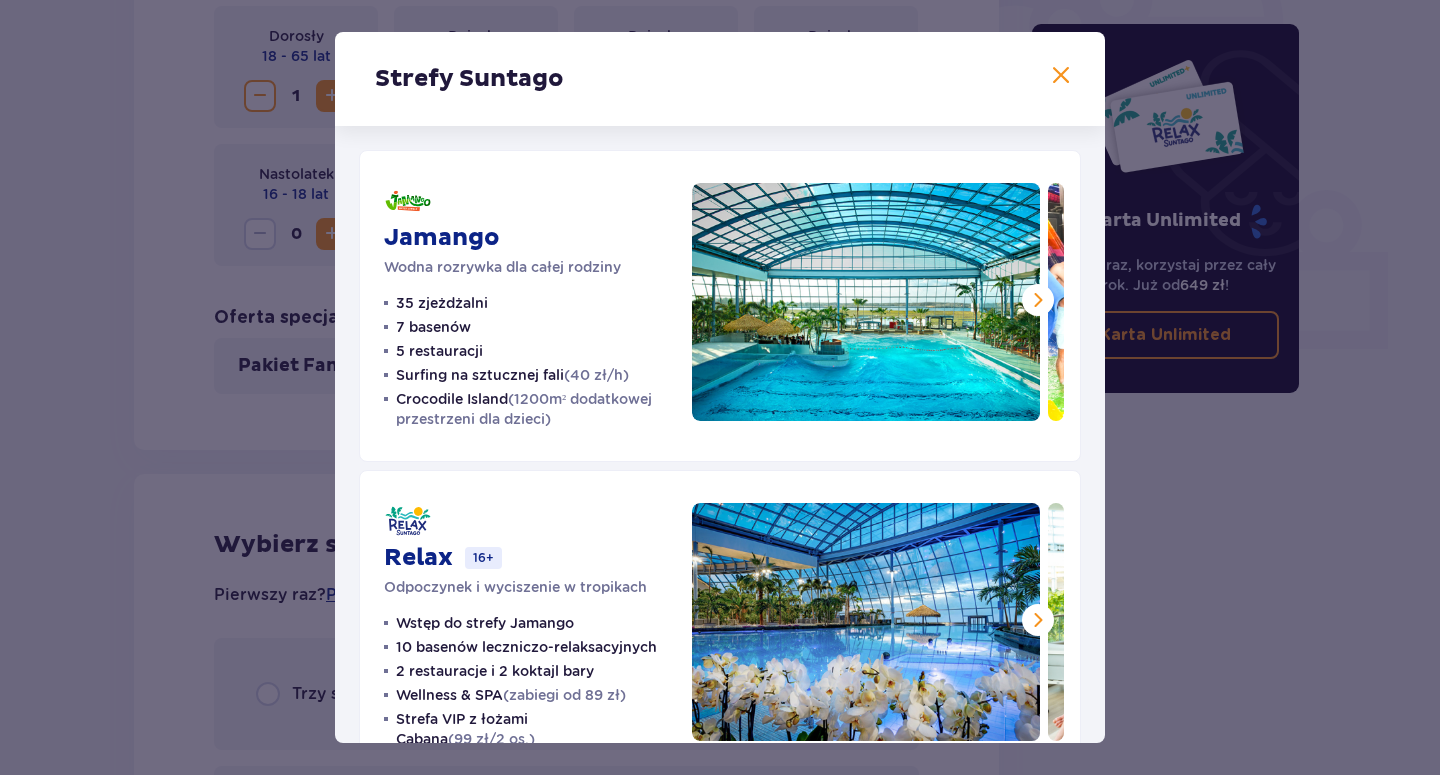 click at bounding box center (1038, 300) 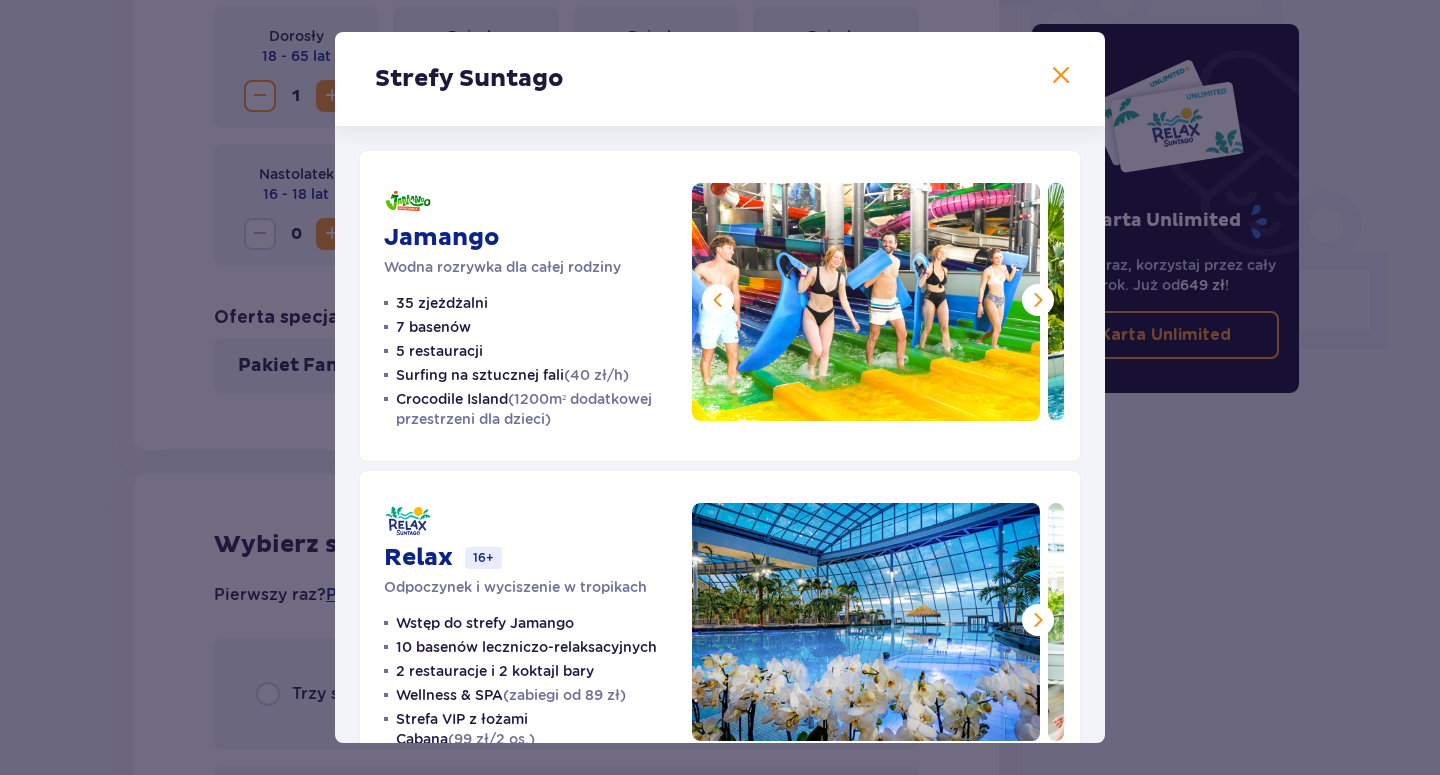 click at bounding box center [1038, 300] 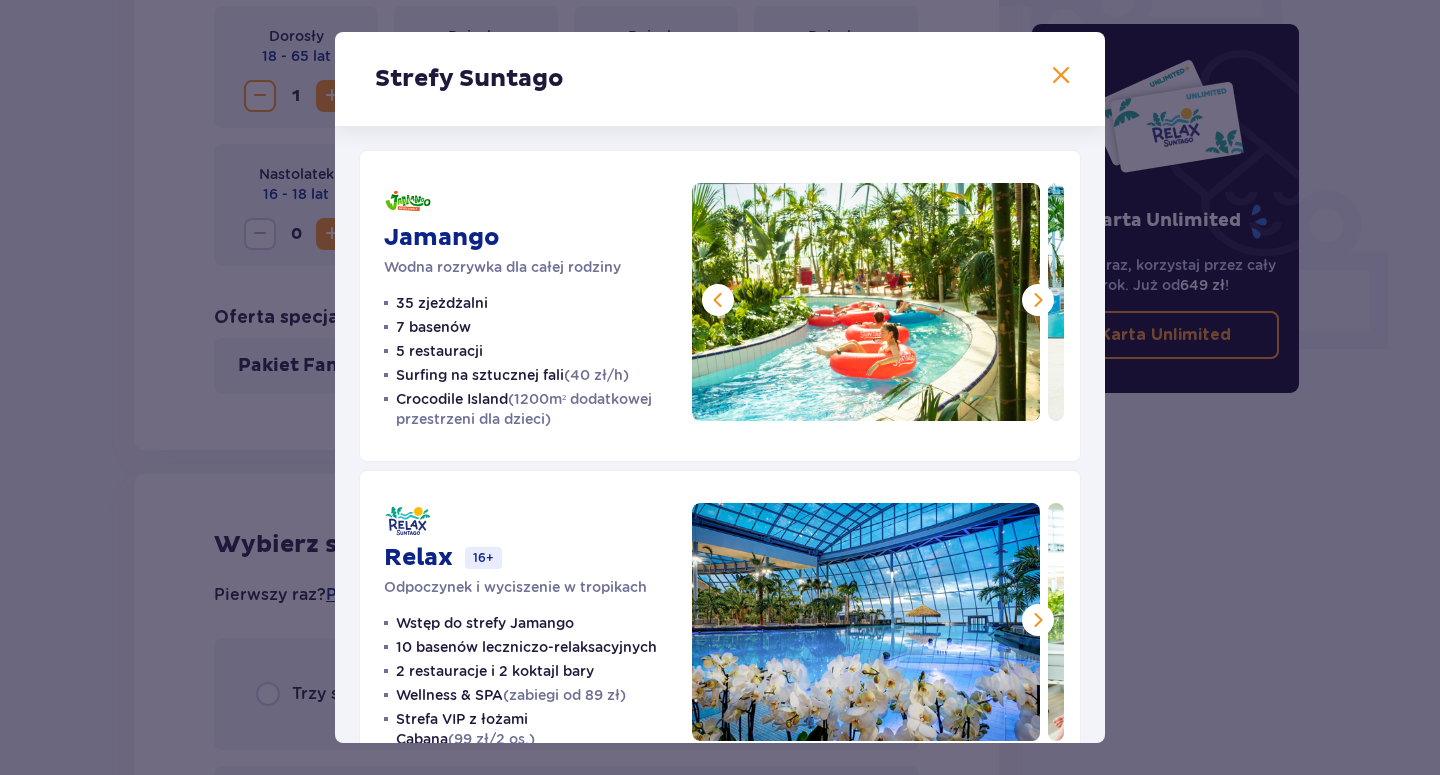 click at bounding box center (1038, 300) 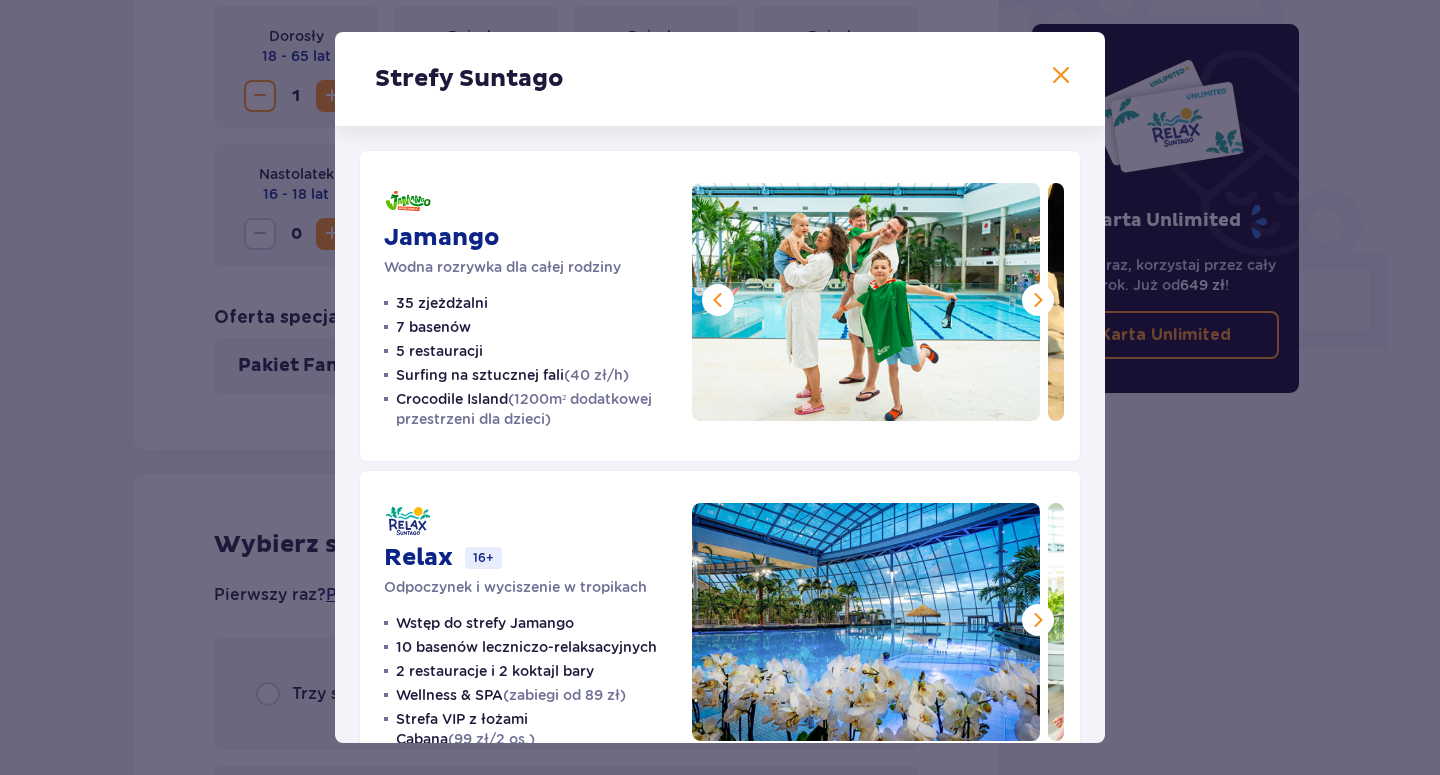 click at bounding box center (1038, 300) 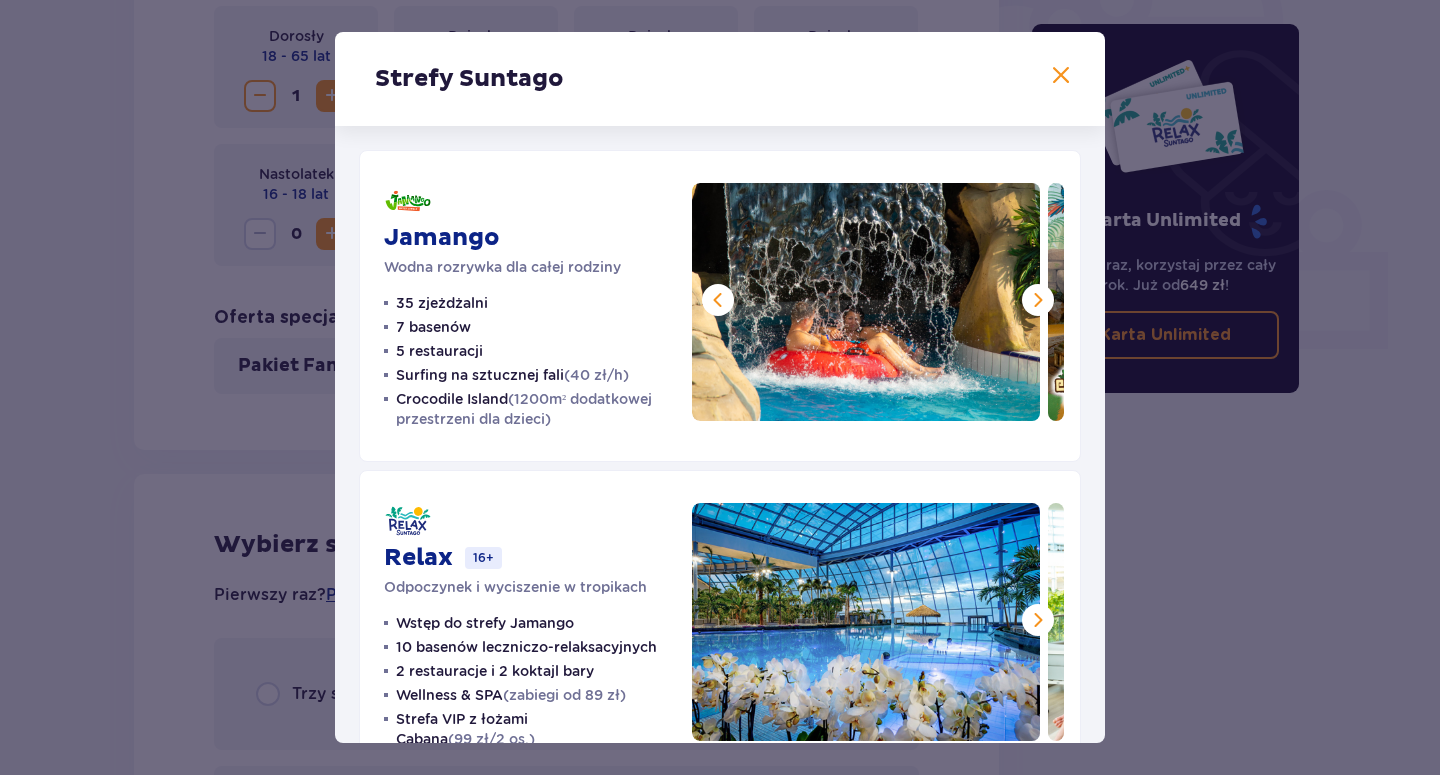 click at bounding box center [1038, 300] 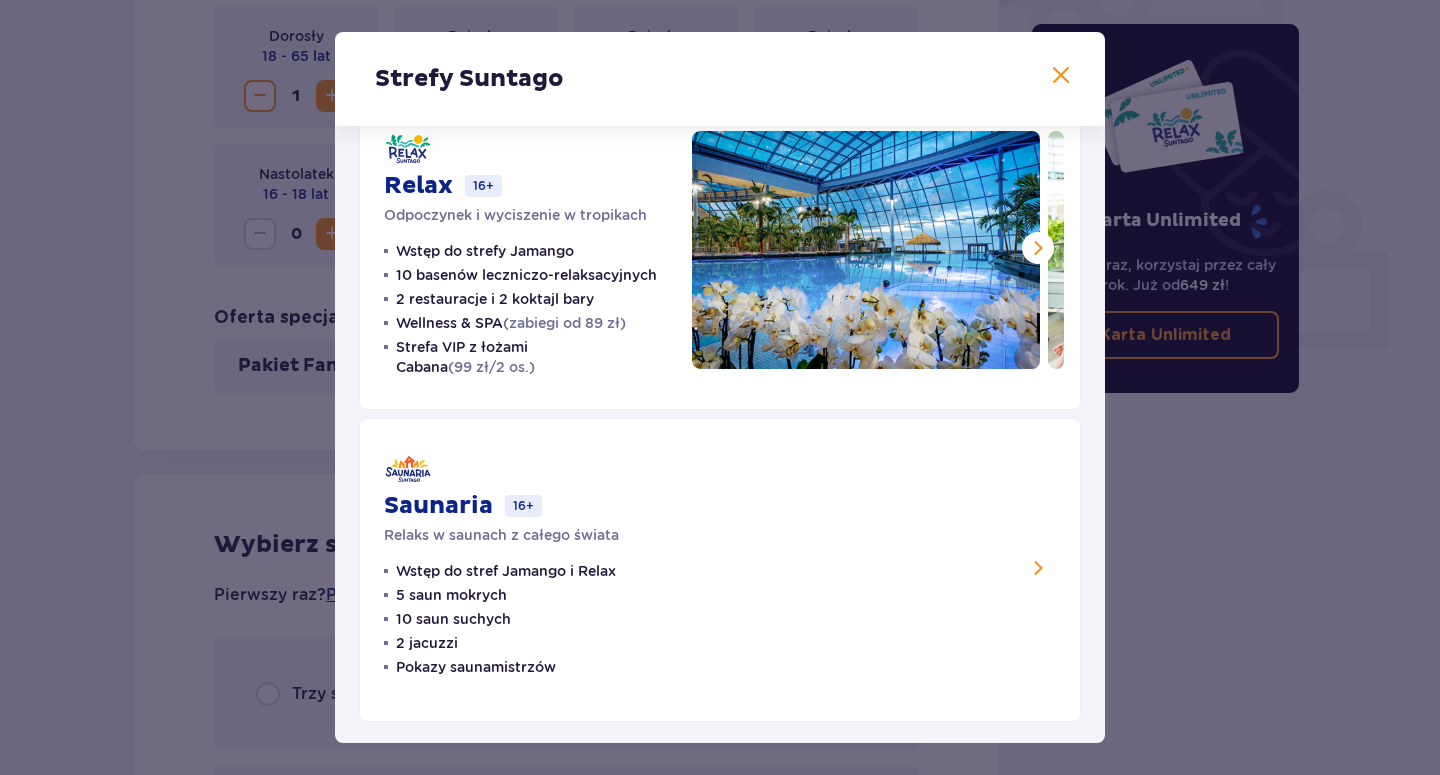 scroll, scrollTop: 395, scrollLeft: 0, axis: vertical 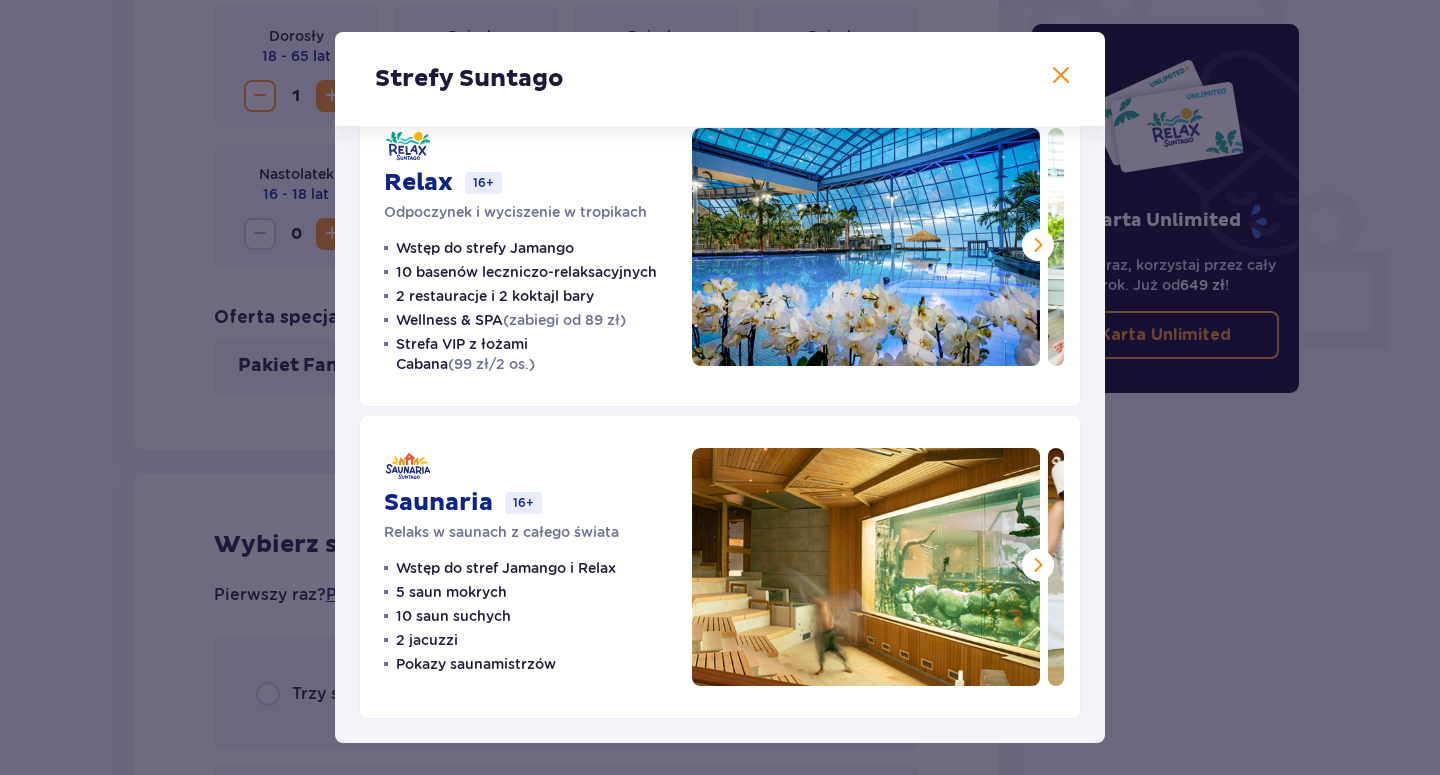 click at bounding box center [1038, 565] 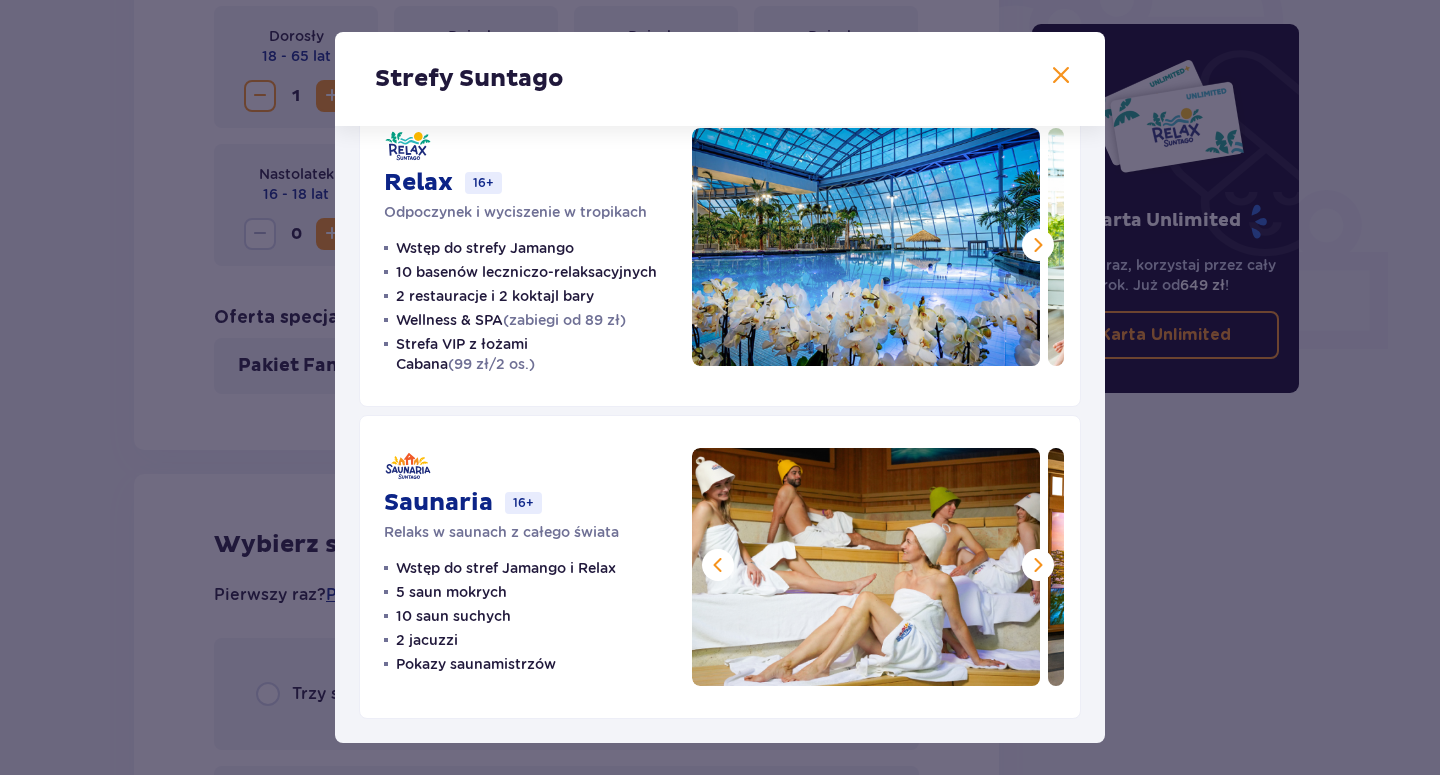 click at bounding box center [1038, 565] 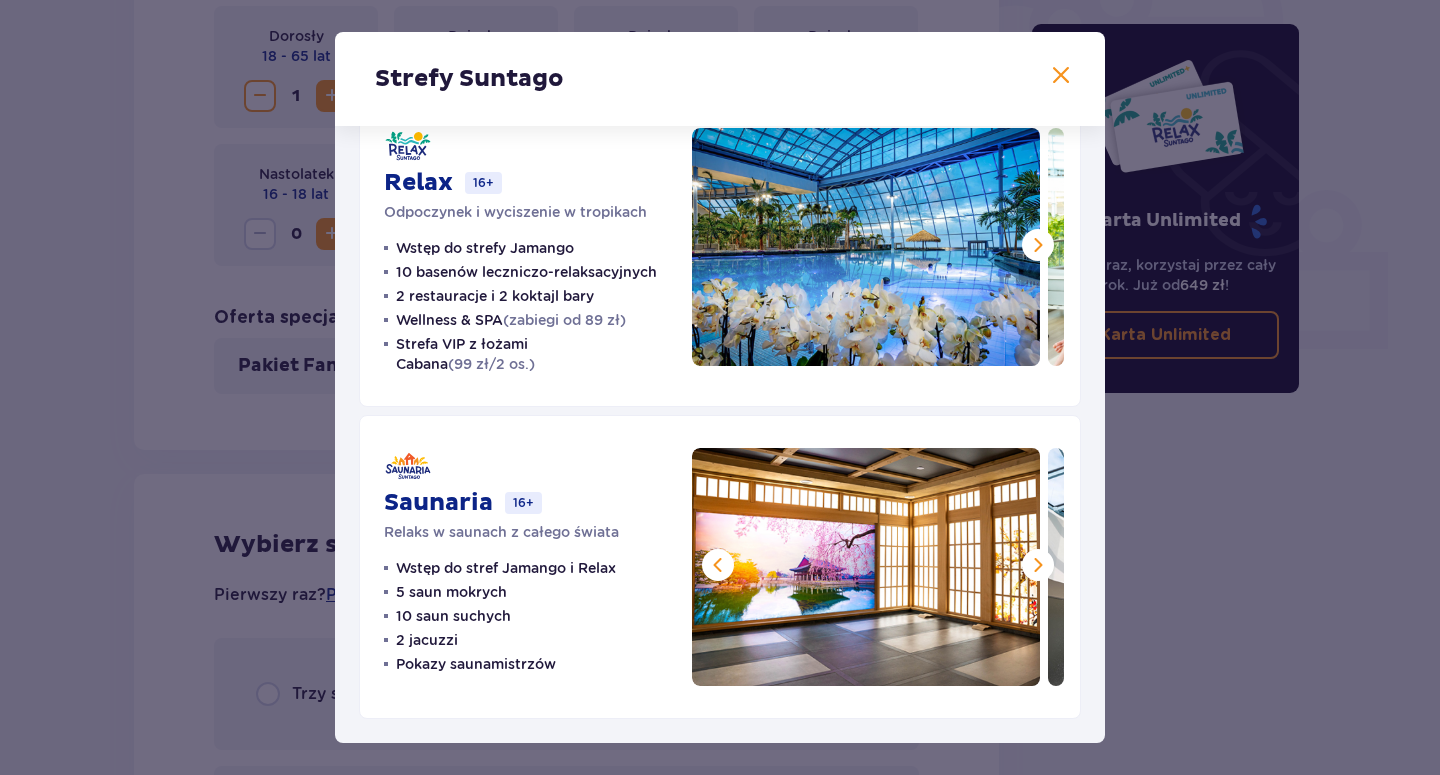 click at bounding box center [1038, 565] 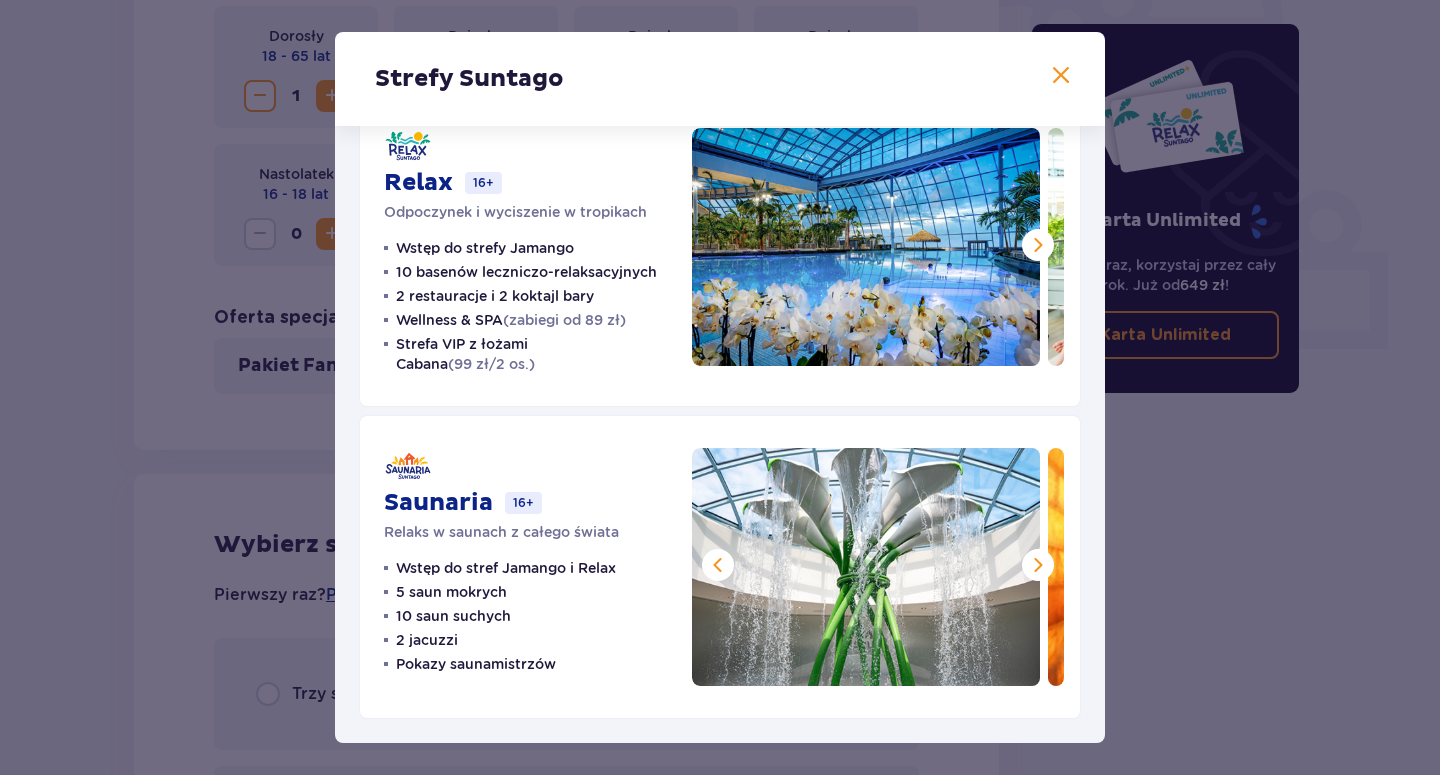 click at bounding box center (1038, 565) 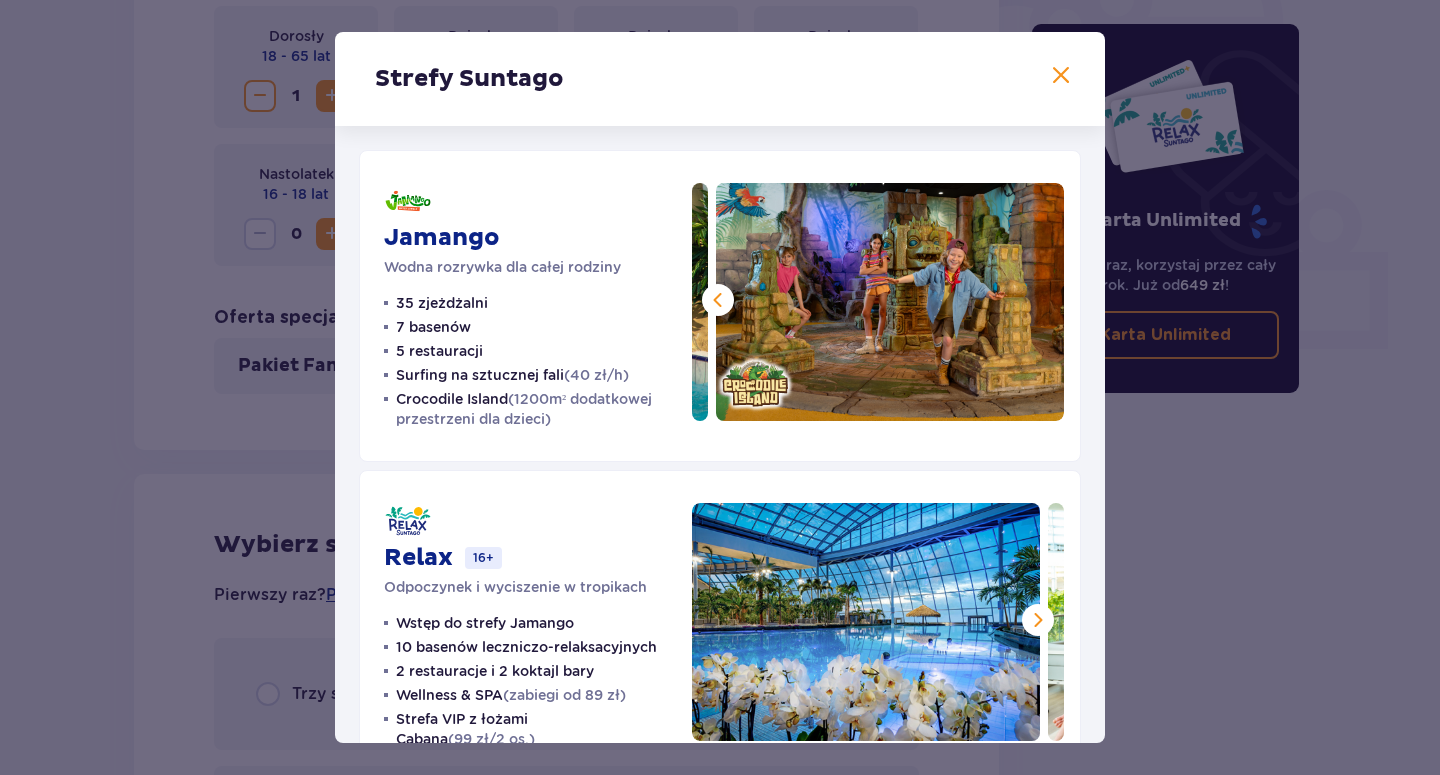 scroll, scrollTop: 228, scrollLeft: 0, axis: vertical 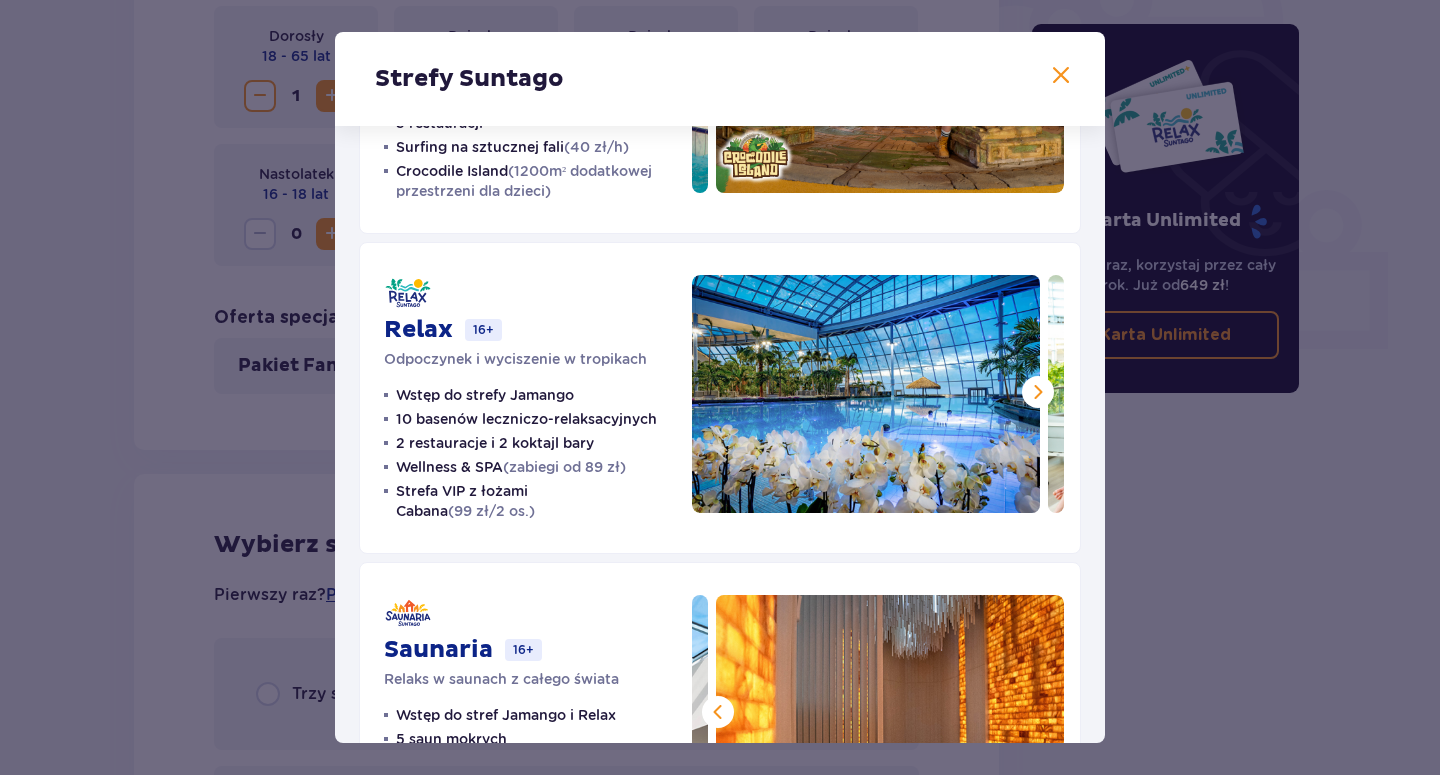 click at bounding box center [1038, 392] 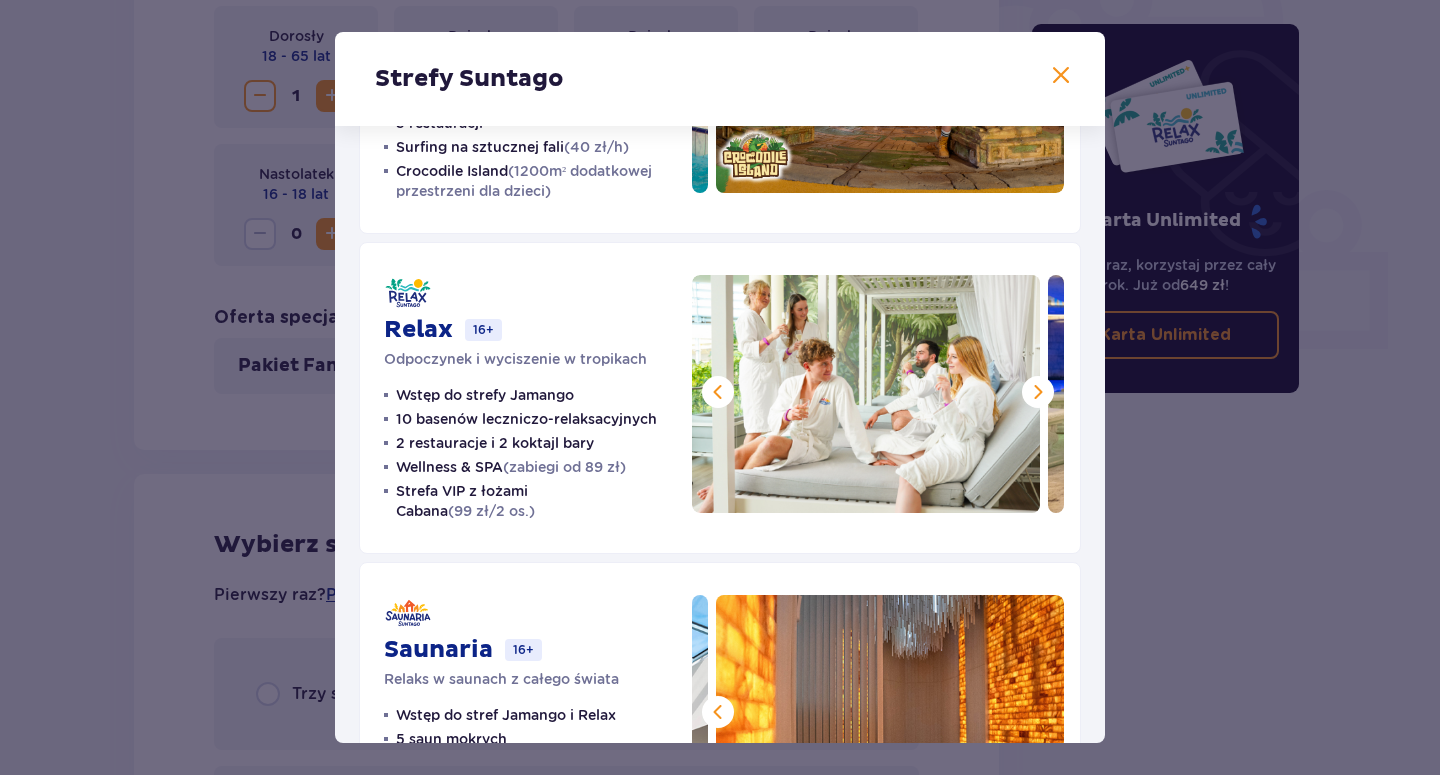 click at bounding box center (1038, 392) 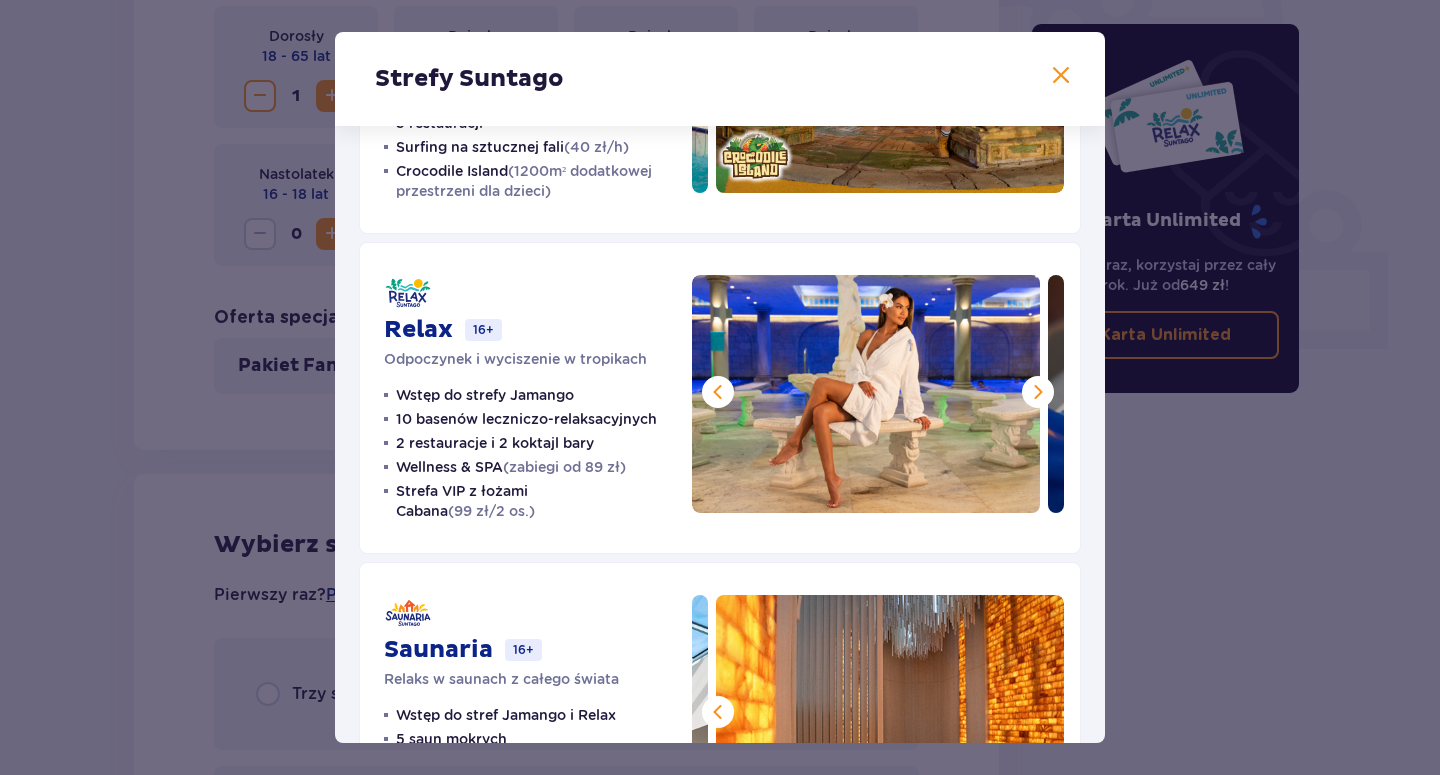 click at bounding box center [1038, 392] 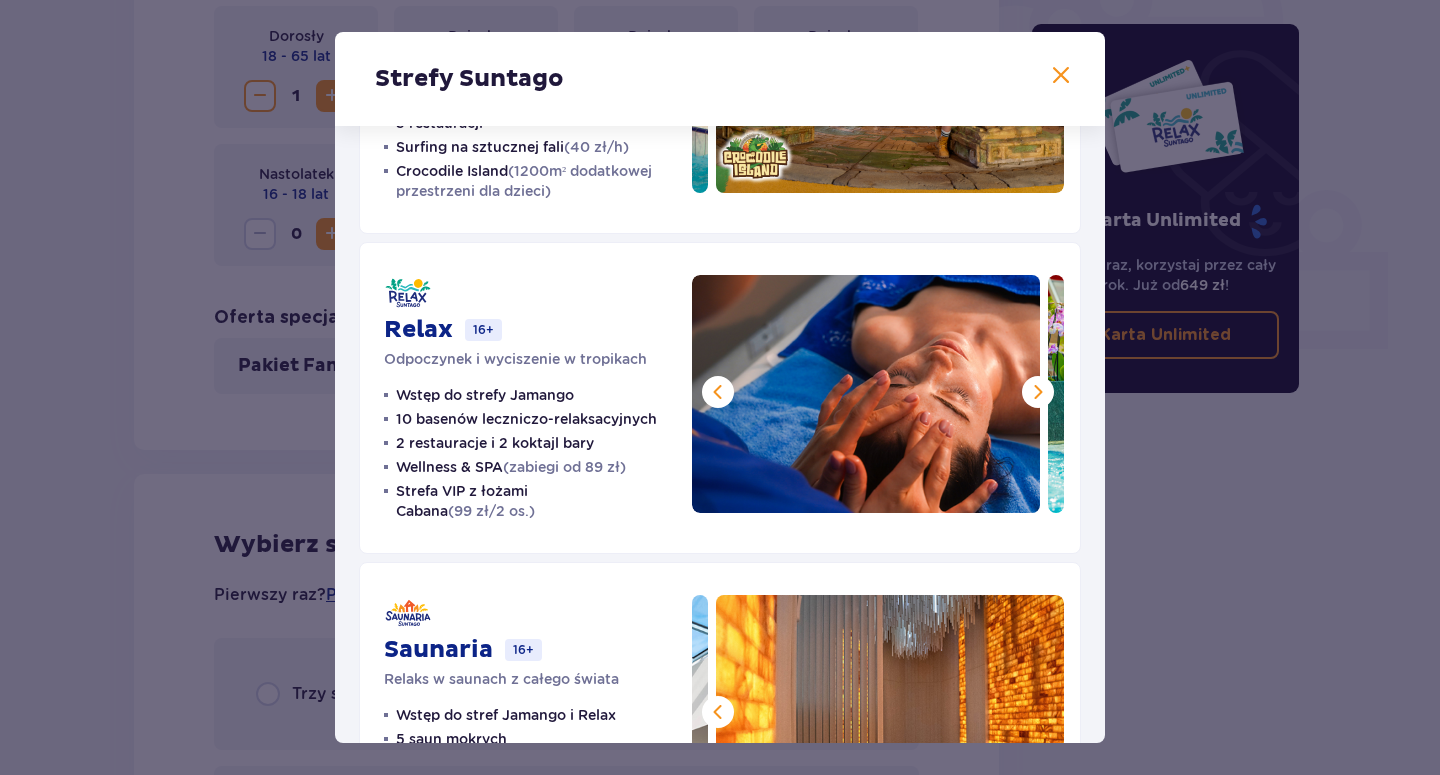 click at bounding box center (1038, 392) 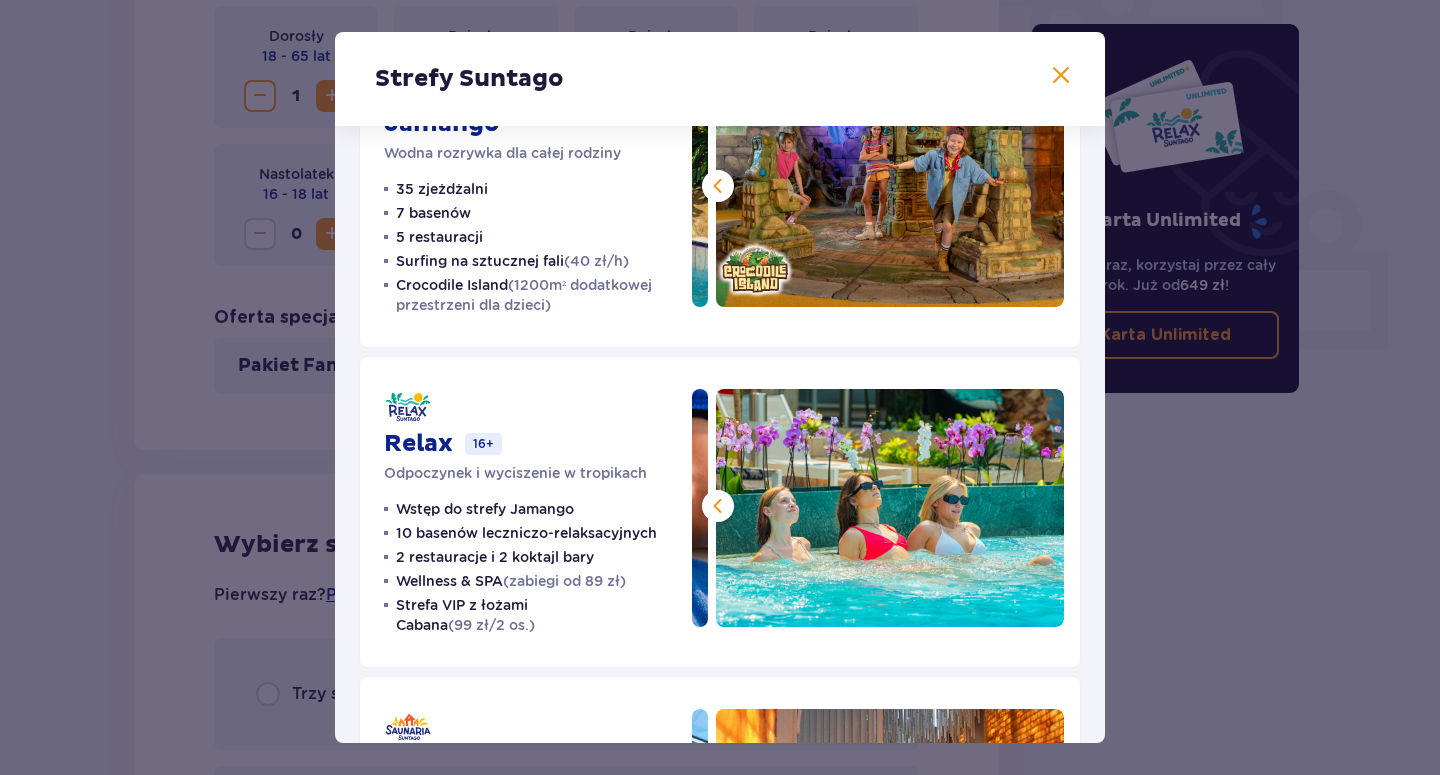 scroll, scrollTop: 0, scrollLeft: 0, axis: both 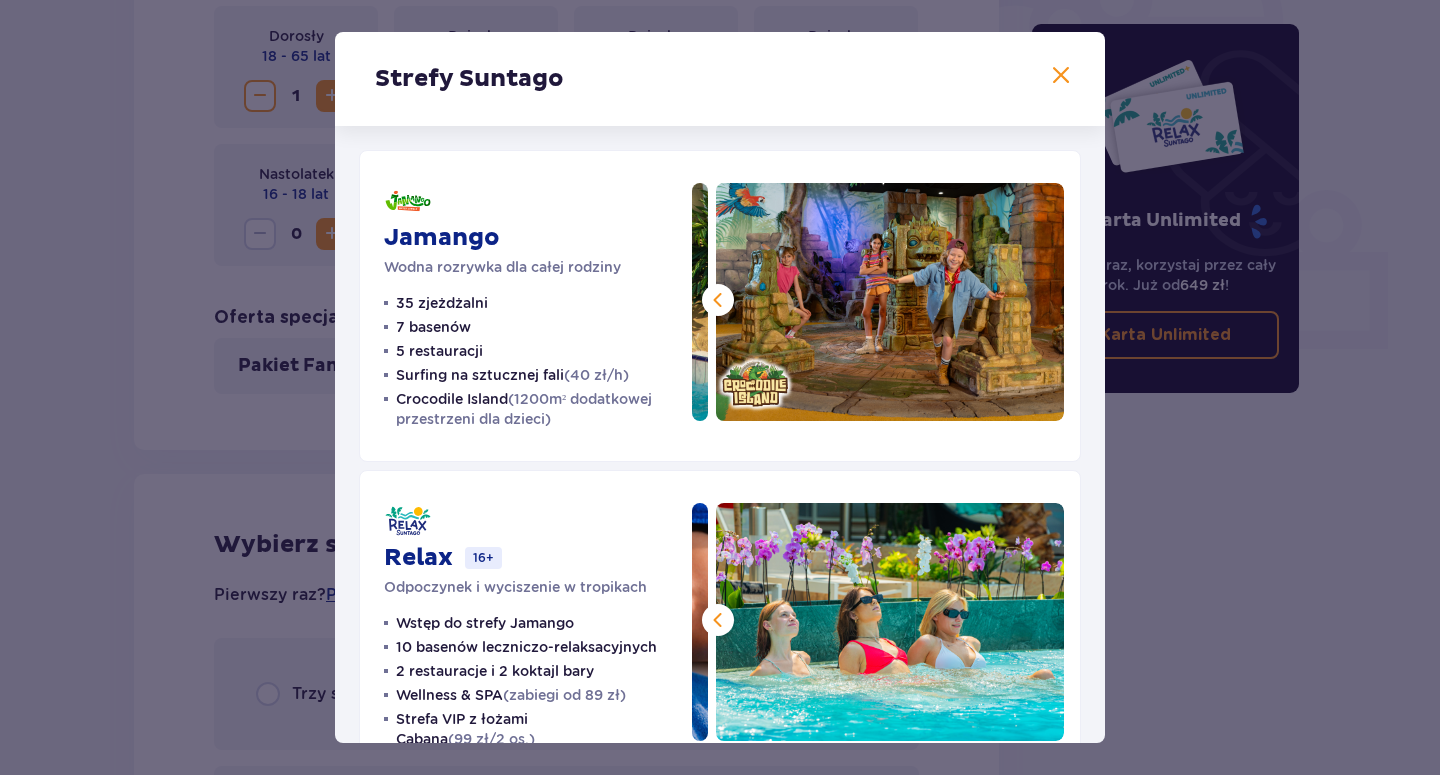 click at bounding box center (718, 300) 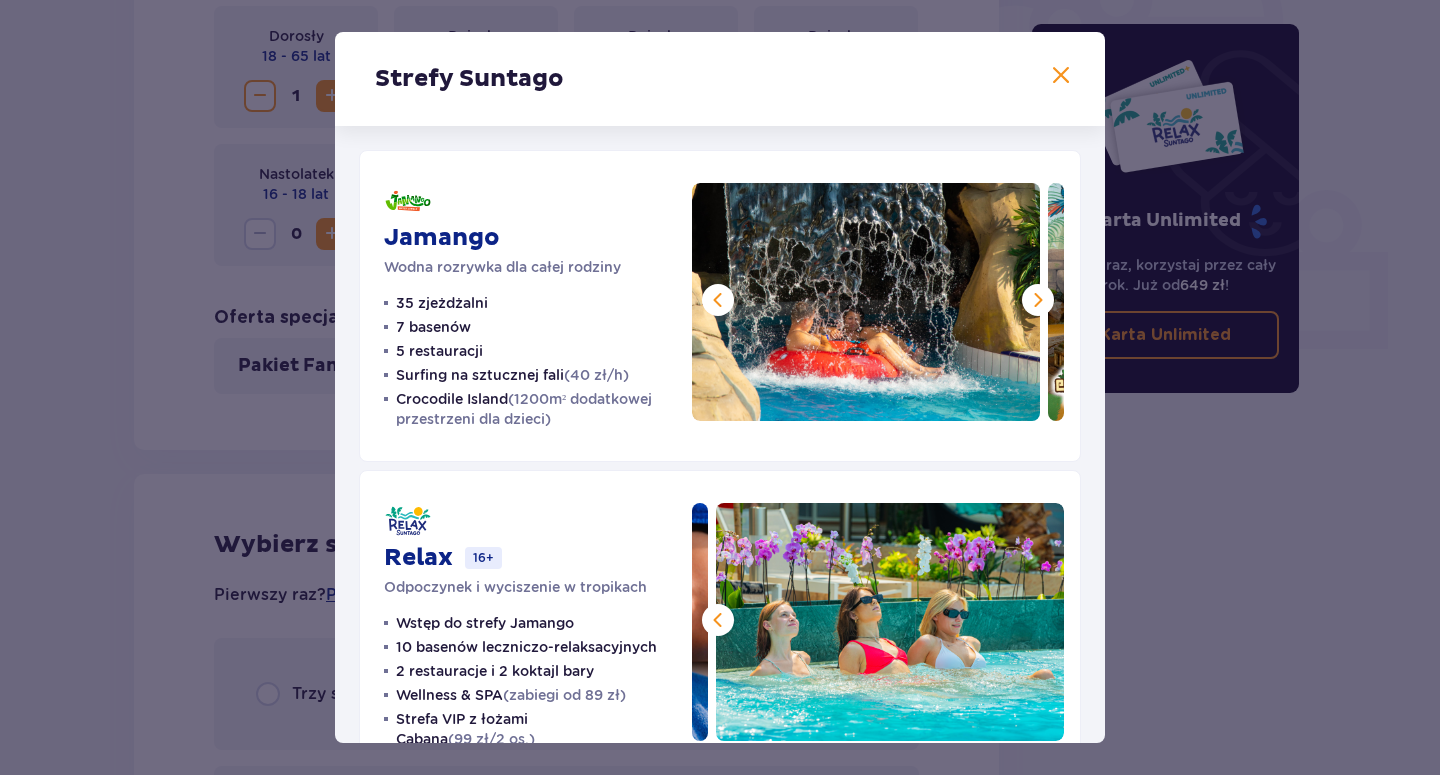 click at bounding box center [718, 300] 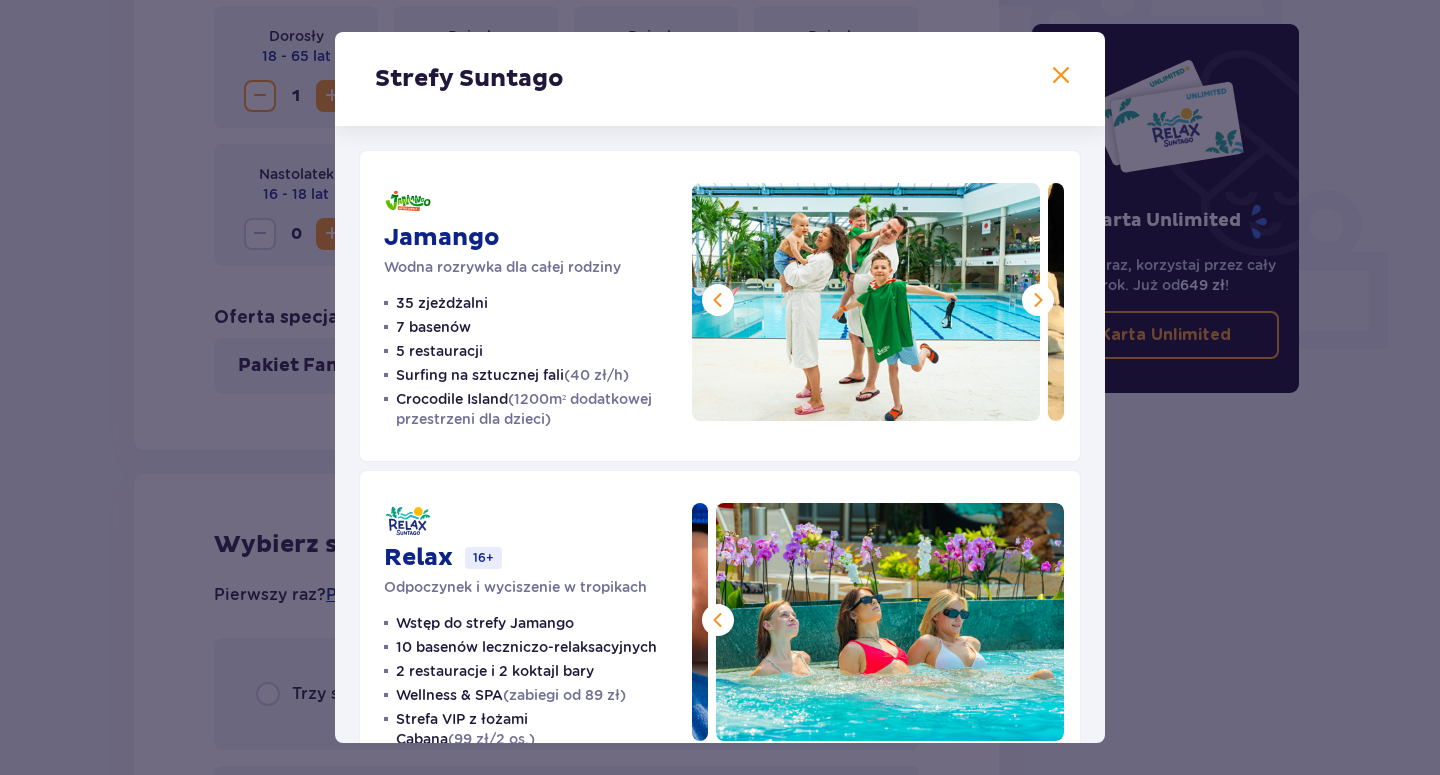 click at bounding box center [718, 300] 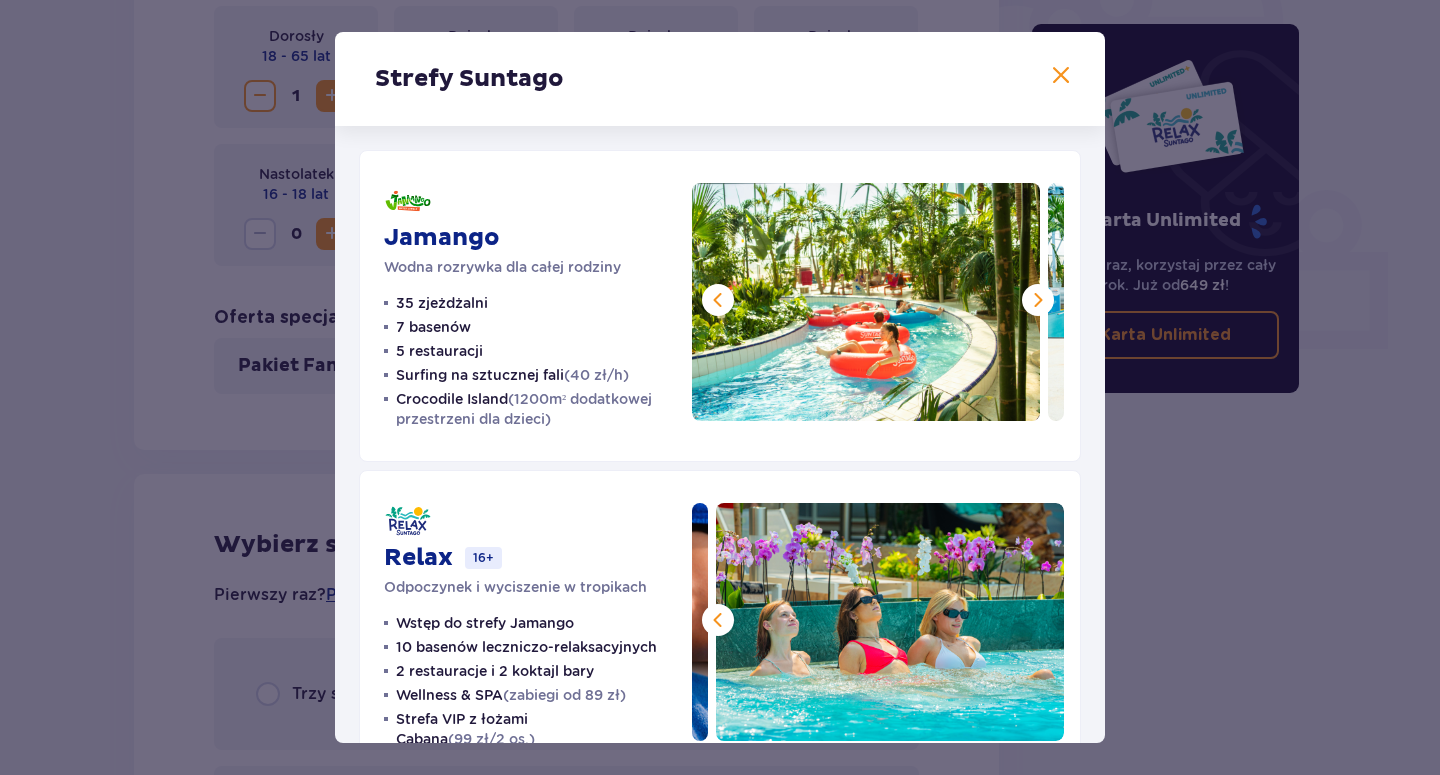 click at bounding box center (718, 300) 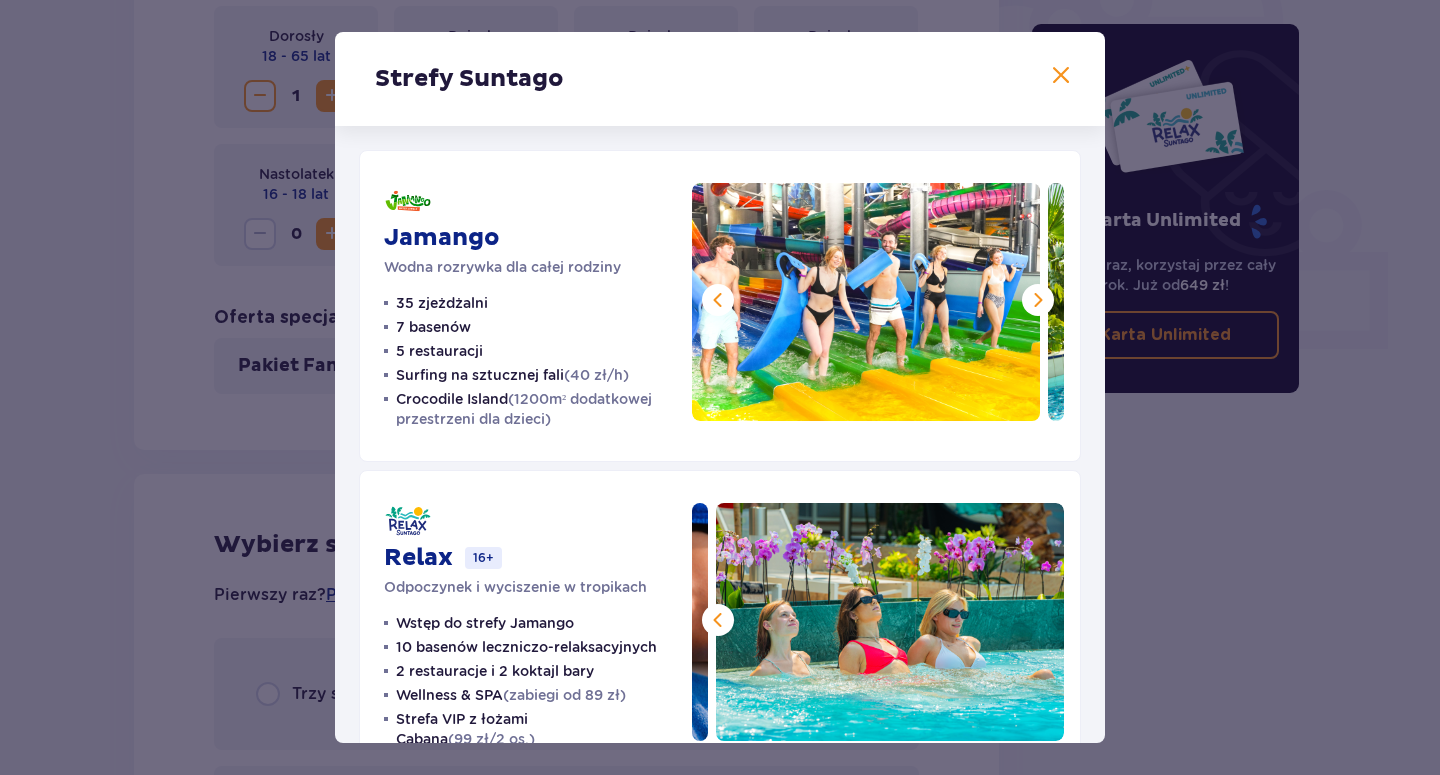 click at bounding box center [718, 300] 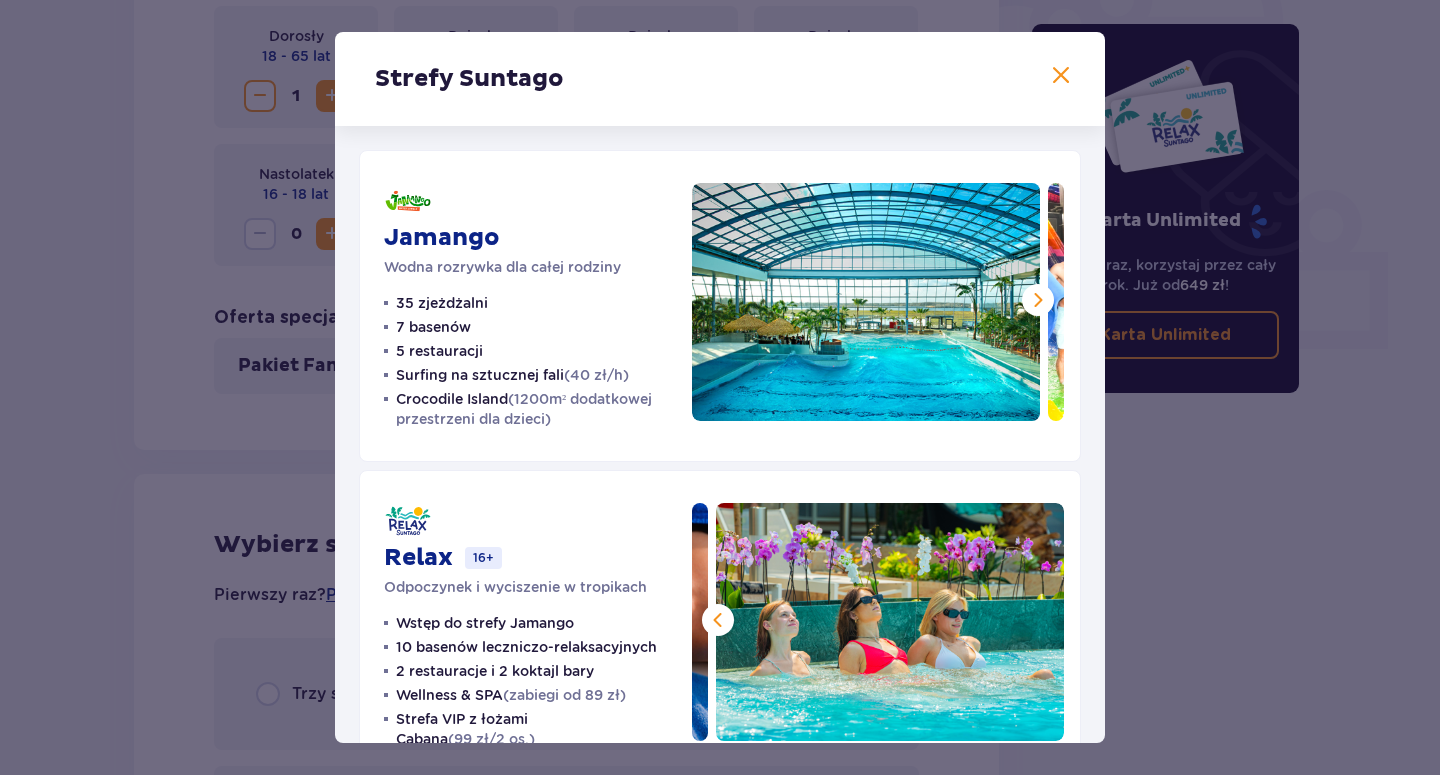 click at bounding box center [866, 302] 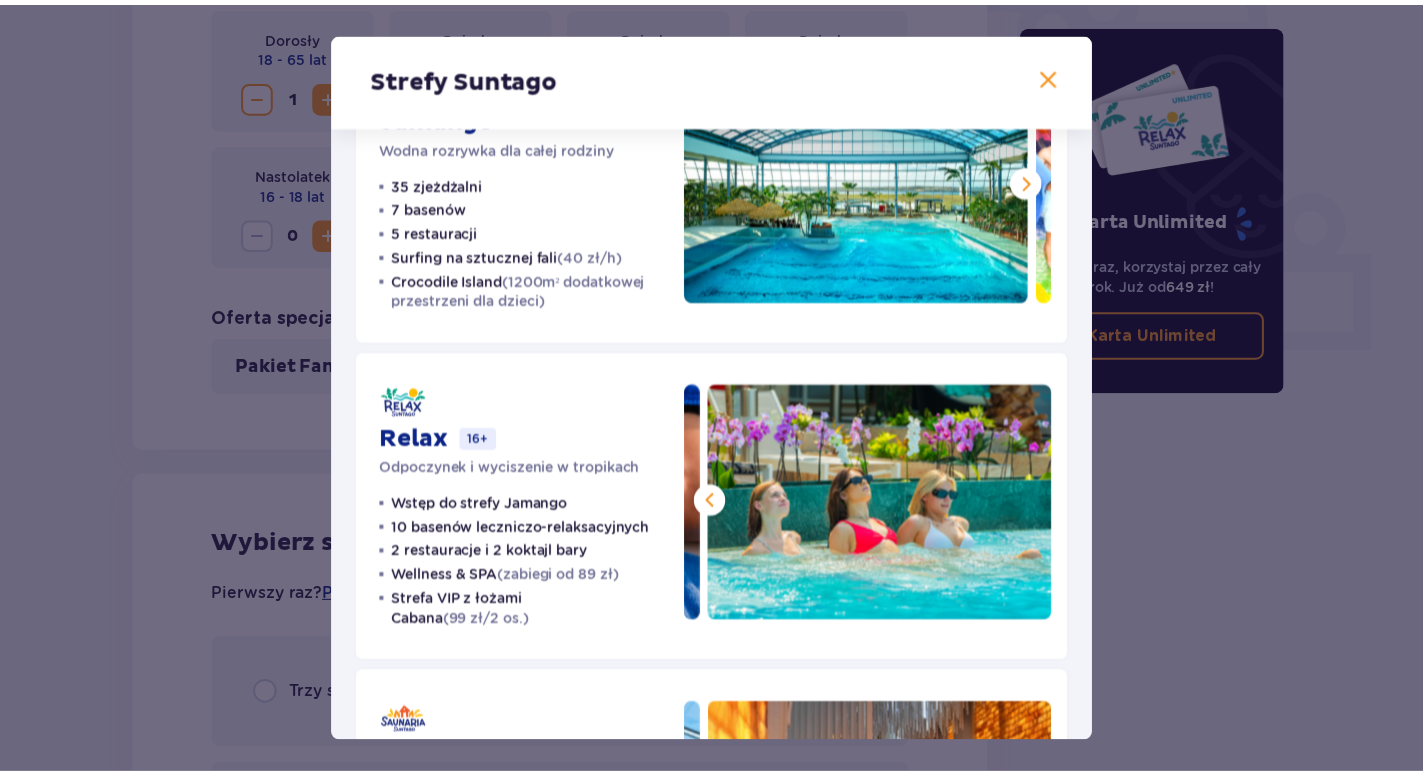 scroll, scrollTop: 0, scrollLeft: 0, axis: both 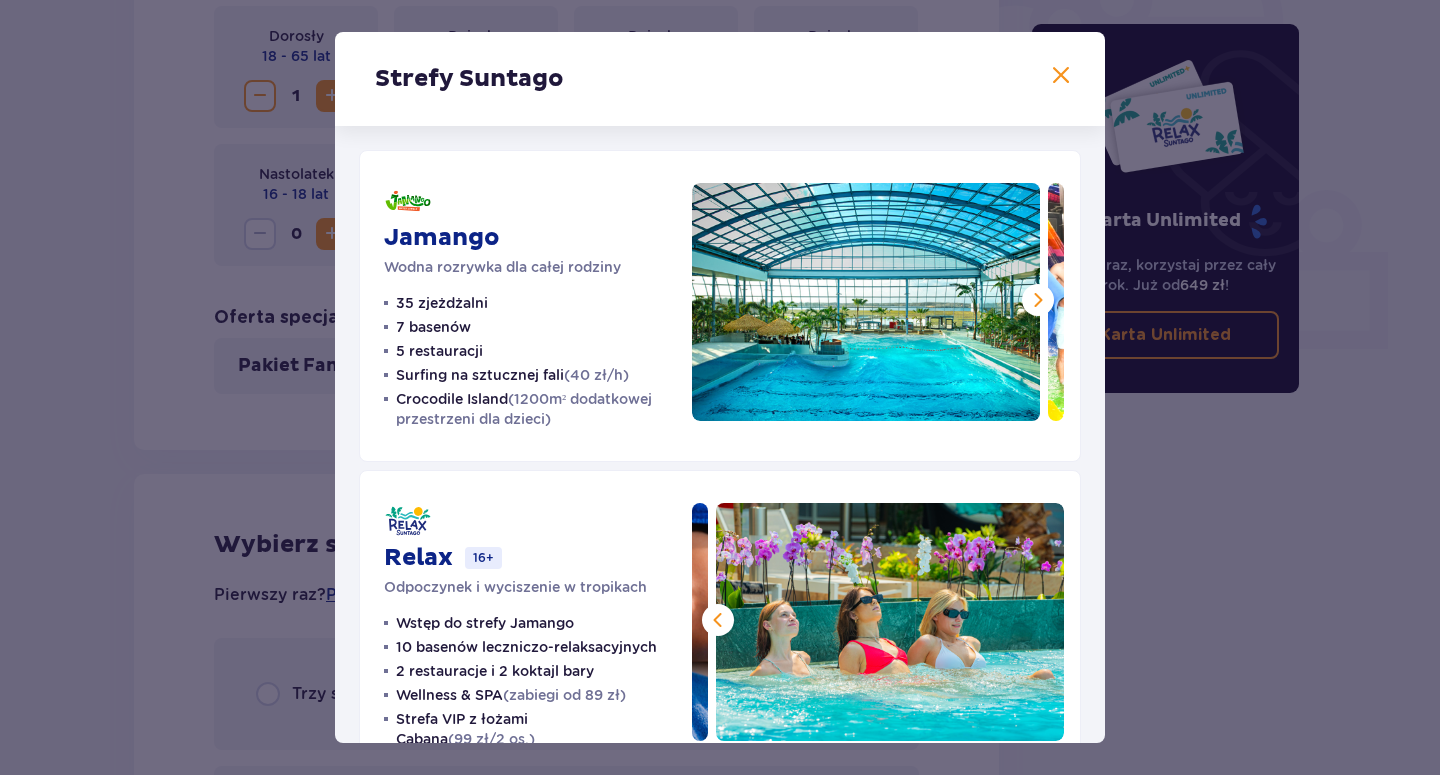 click at bounding box center [1061, 76] 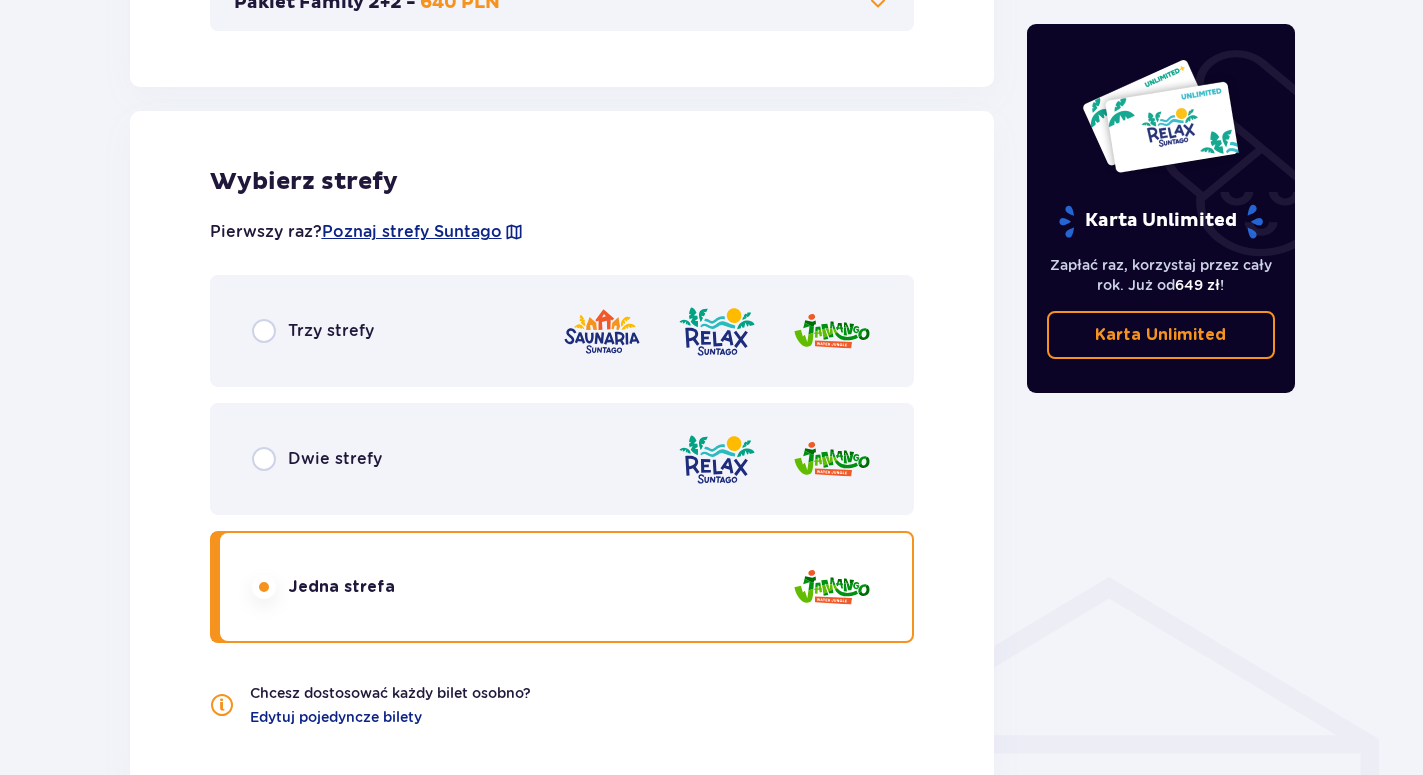 scroll, scrollTop: 1092, scrollLeft: 0, axis: vertical 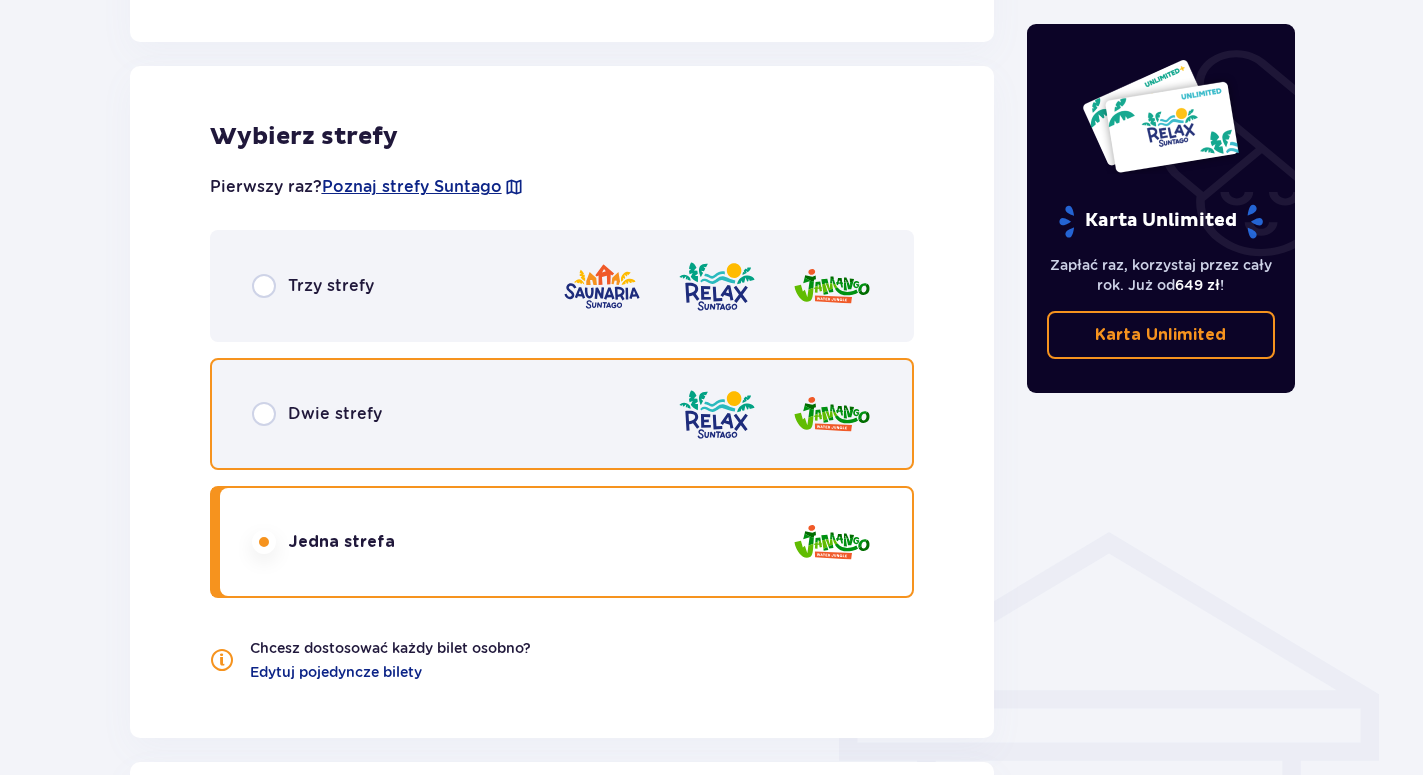 click at bounding box center [264, 414] 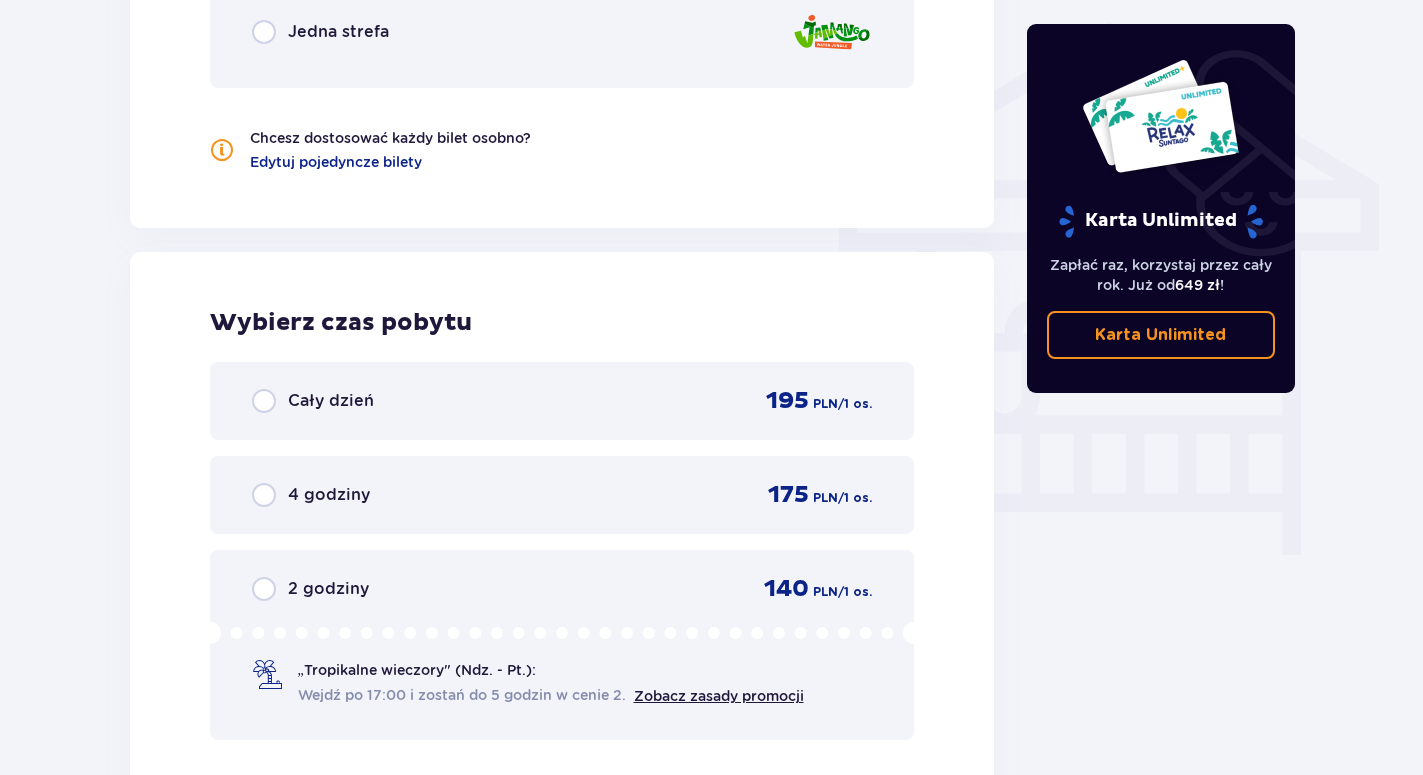 scroll, scrollTop: 1500, scrollLeft: 0, axis: vertical 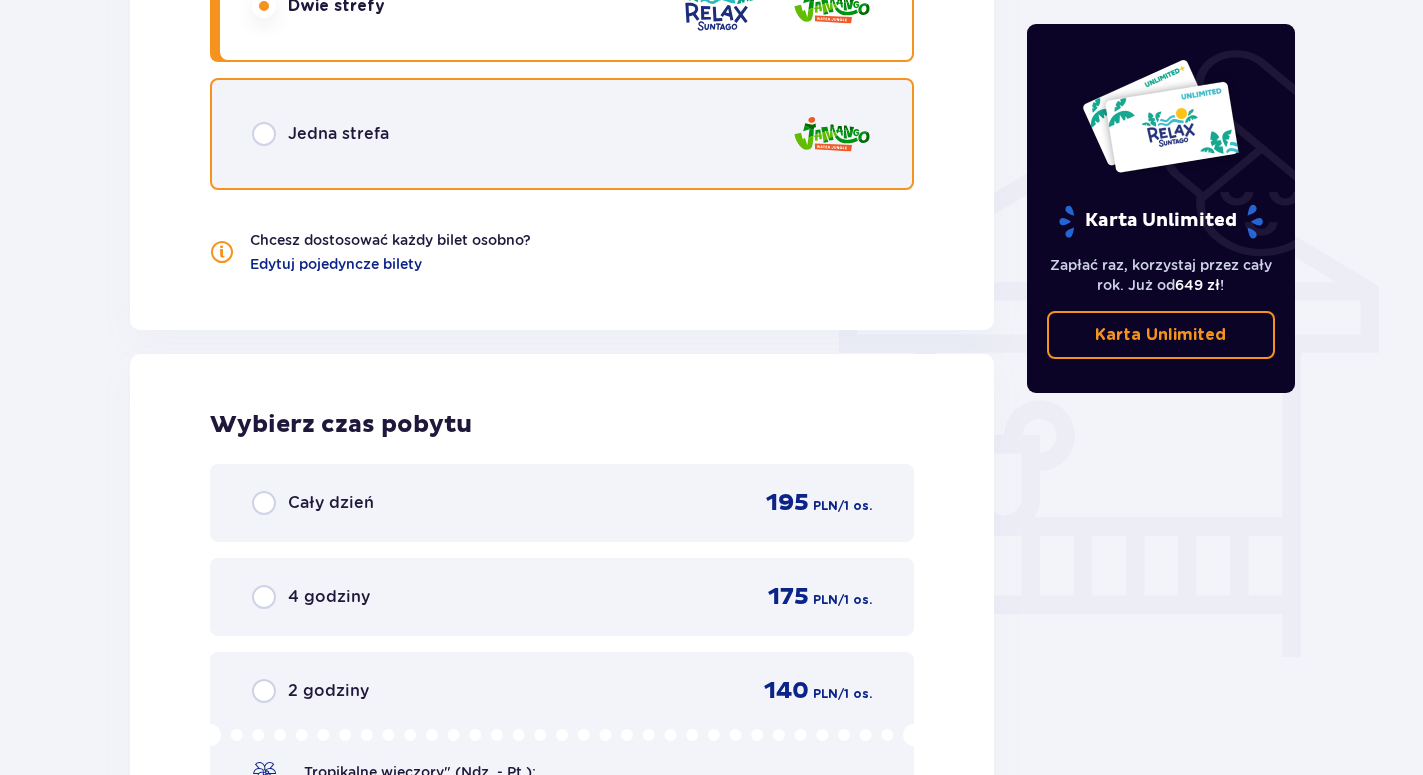 click at bounding box center [264, 134] 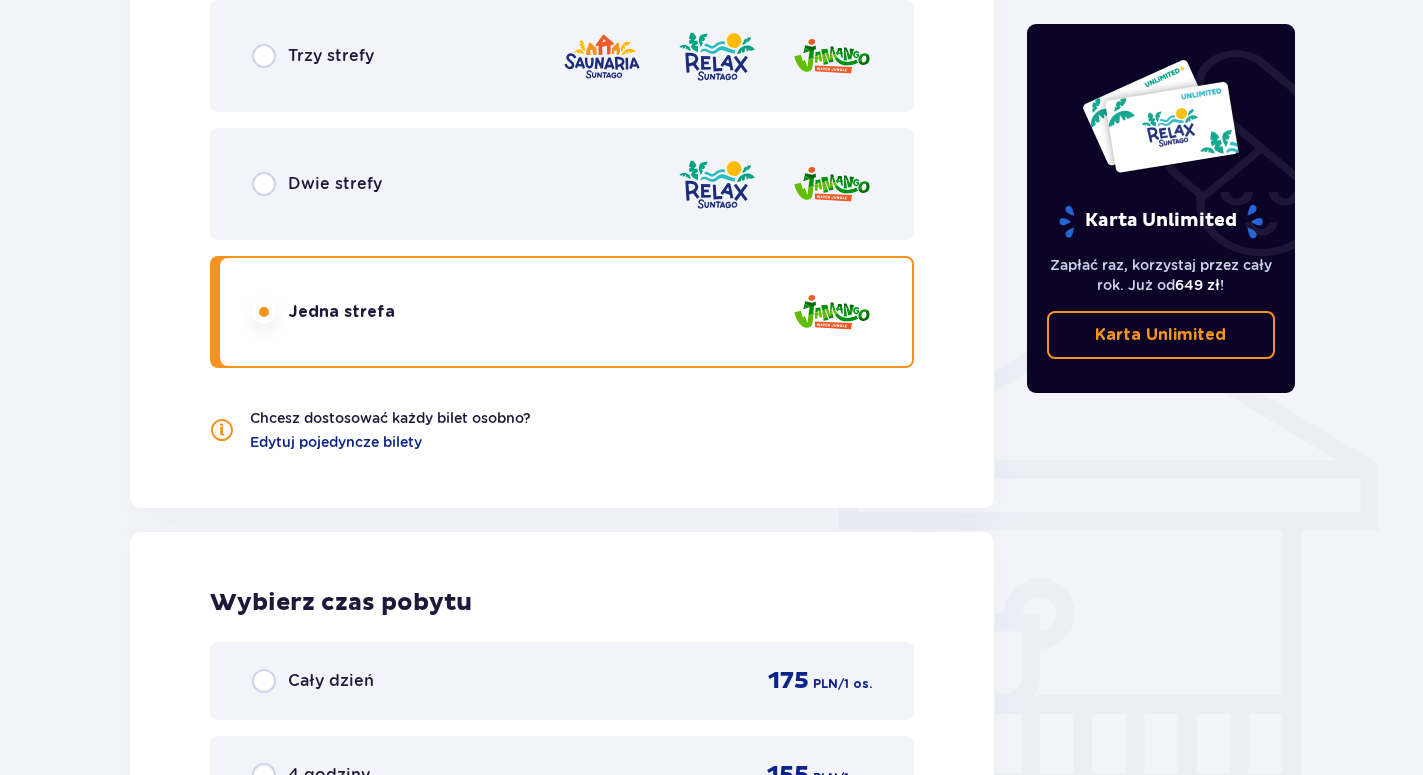 scroll, scrollTop: 1296, scrollLeft: 0, axis: vertical 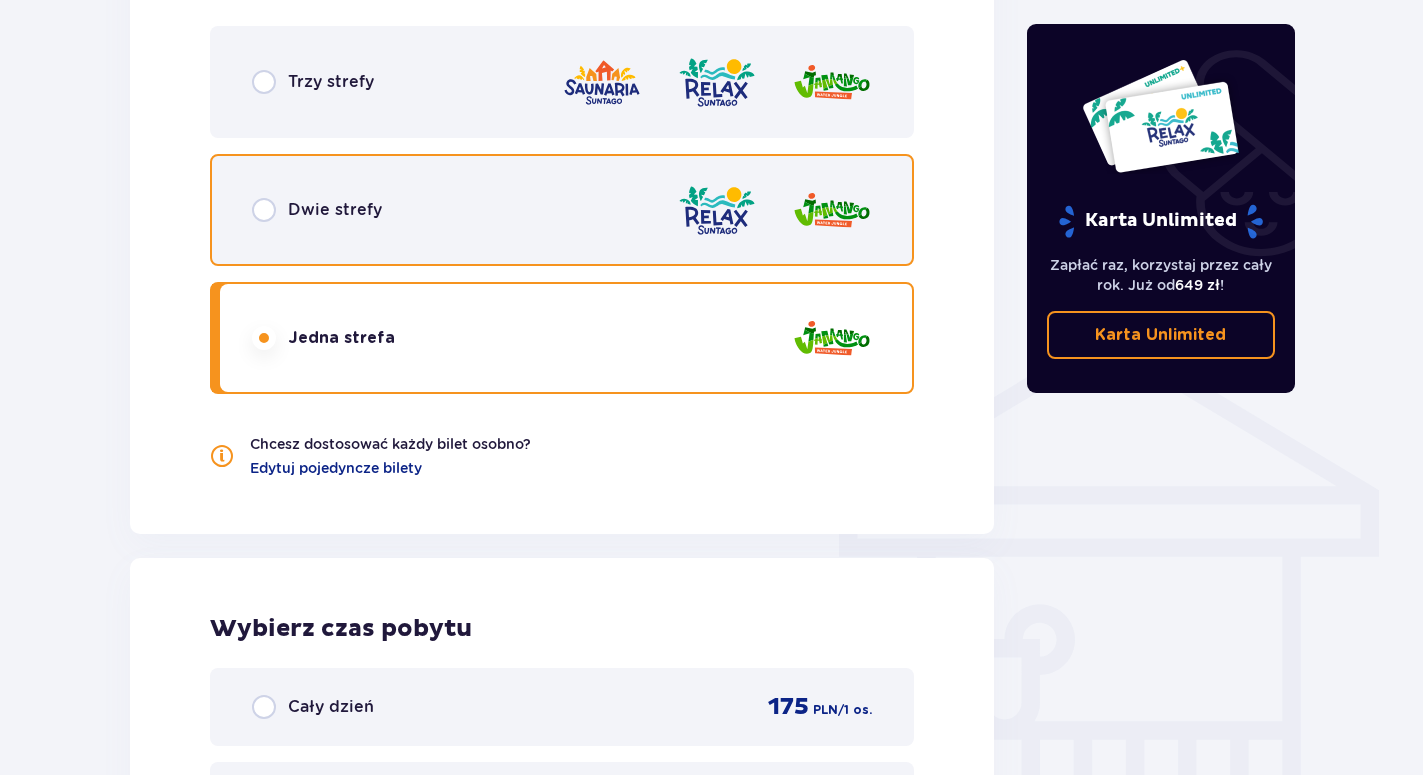 click at bounding box center [264, 210] 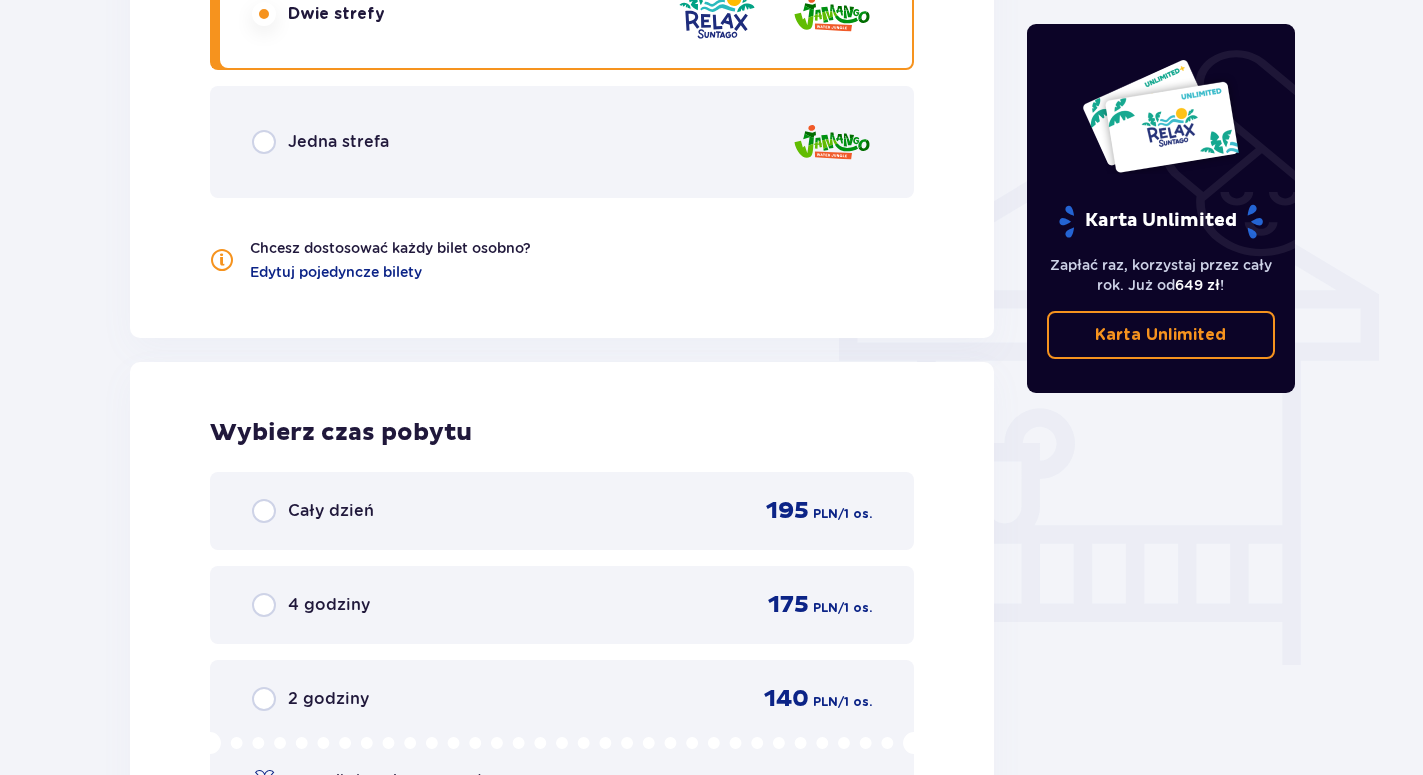 scroll, scrollTop: 1194, scrollLeft: 0, axis: vertical 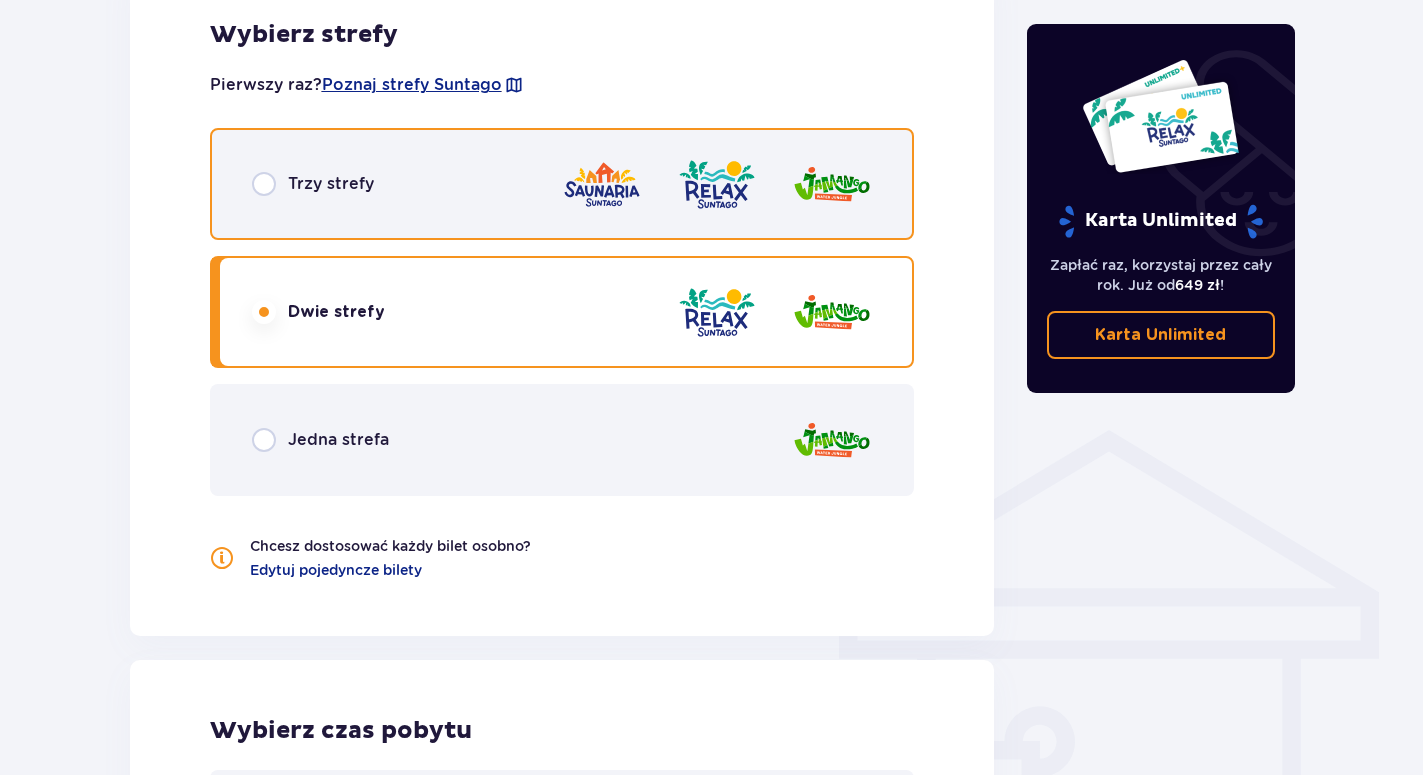 click at bounding box center [264, 184] 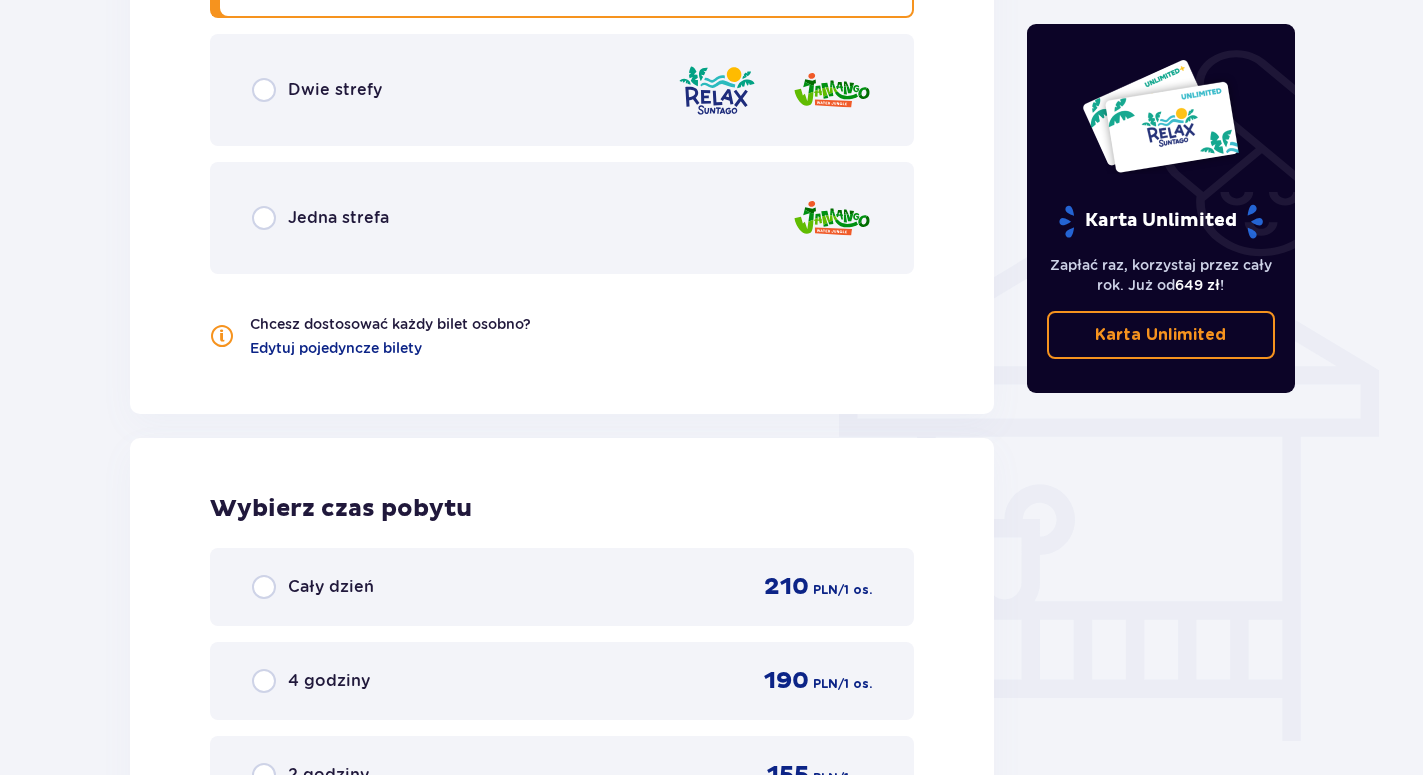 scroll, scrollTop: 1194, scrollLeft: 0, axis: vertical 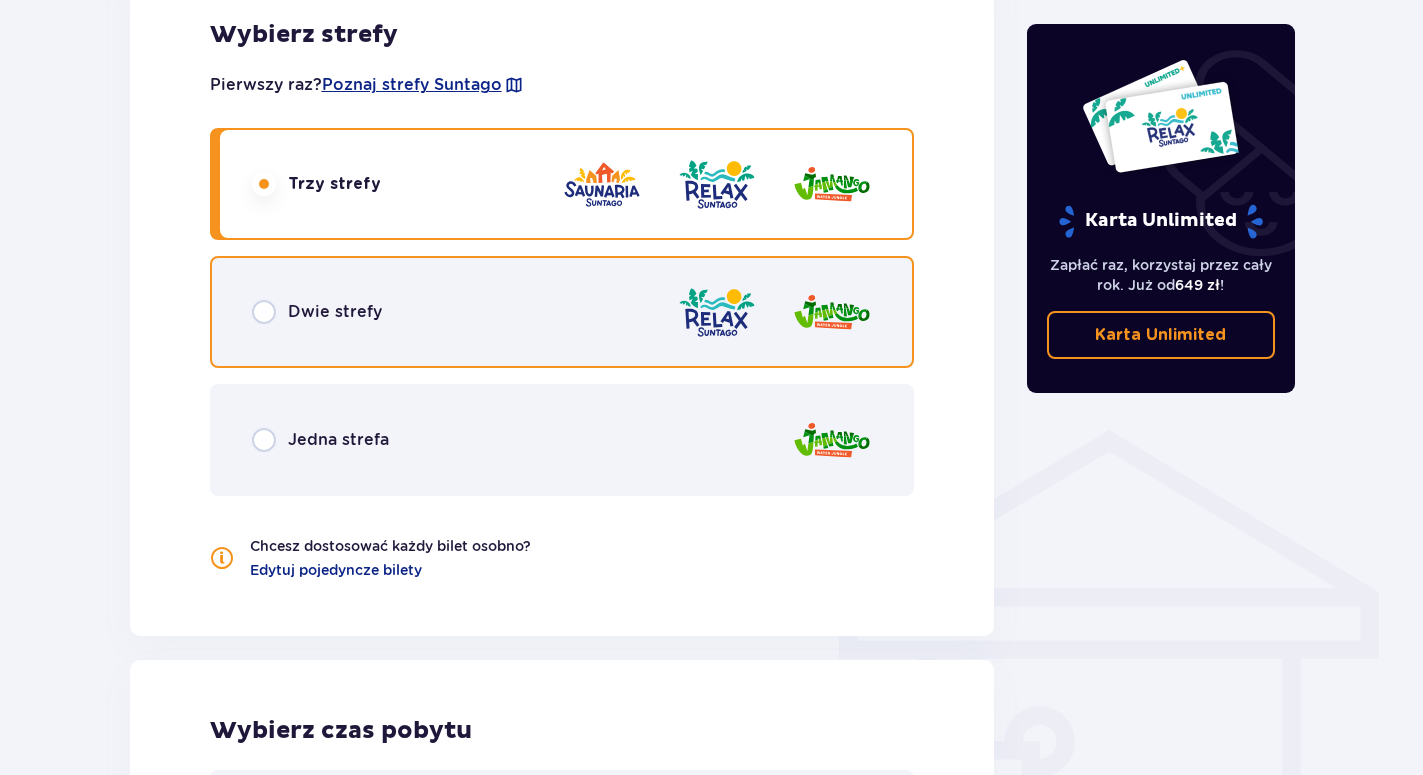 click at bounding box center [264, 312] 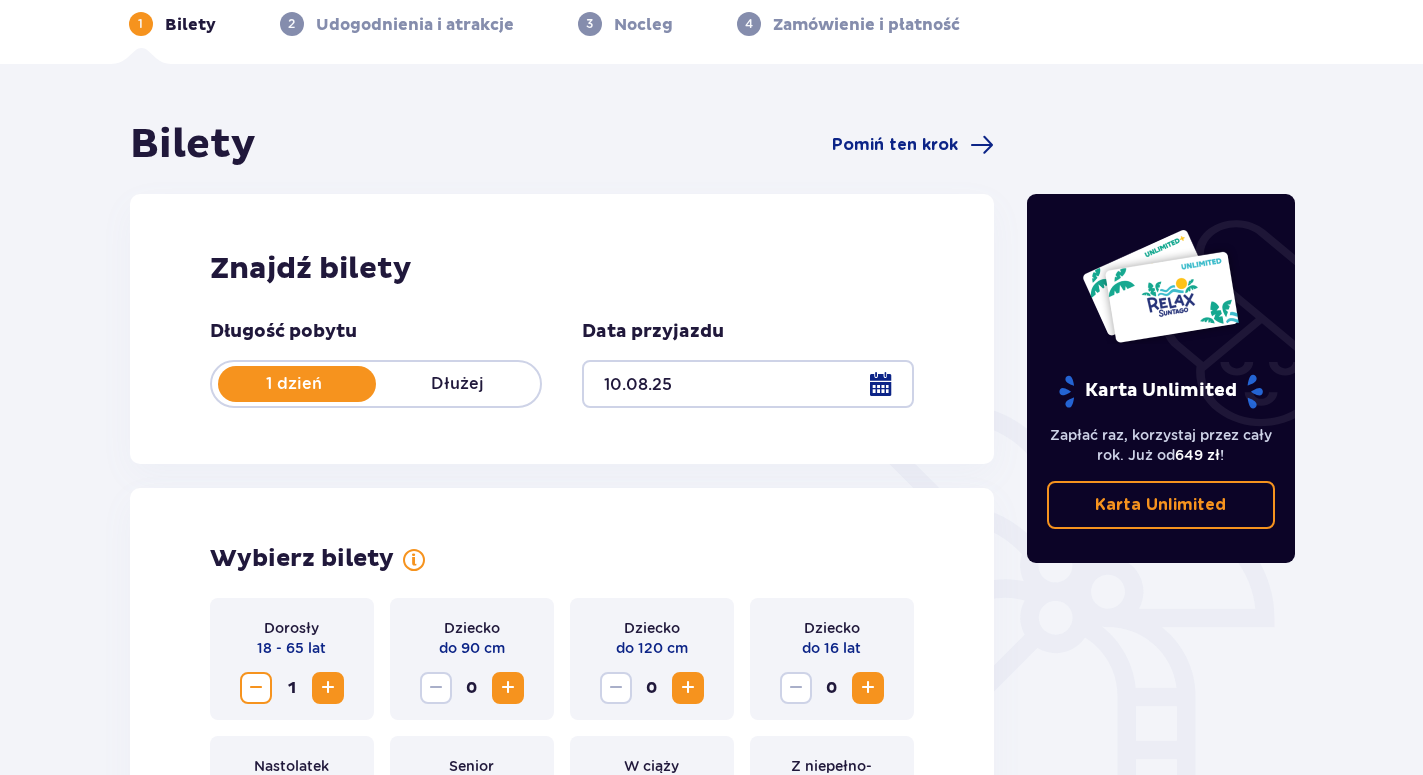 scroll, scrollTop: 72, scrollLeft: 0, axis: vertical 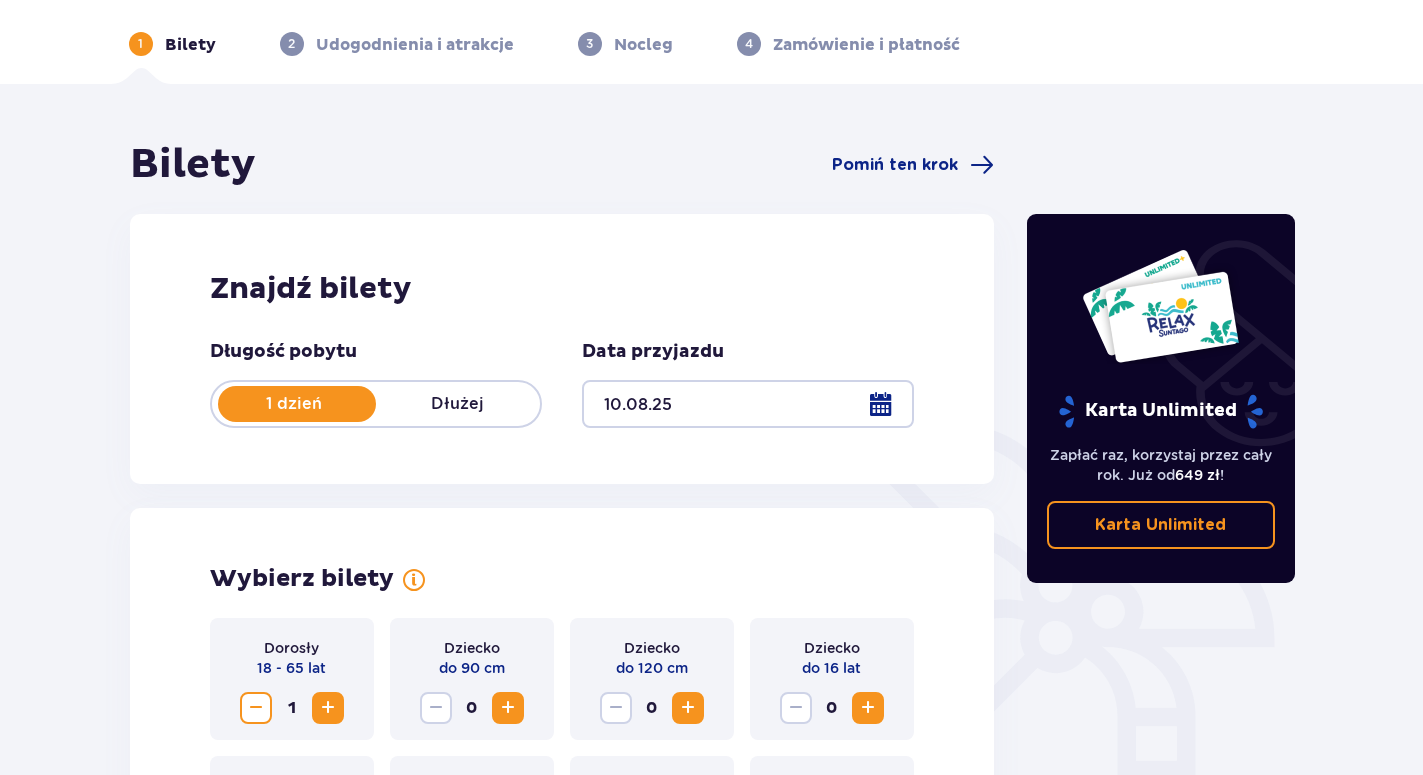 click at bounding box center [748, 404] 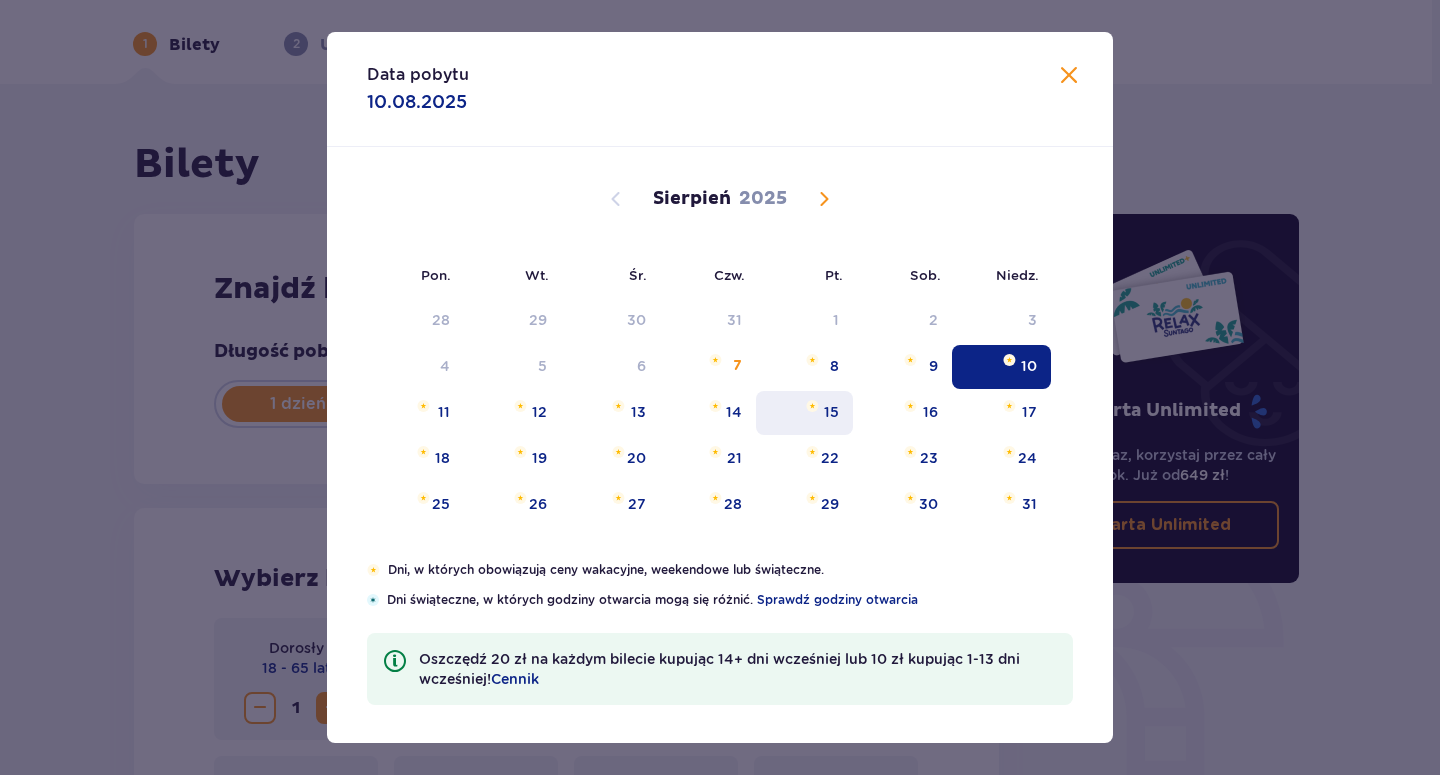 click on "15" at bounding box center [831, 412] 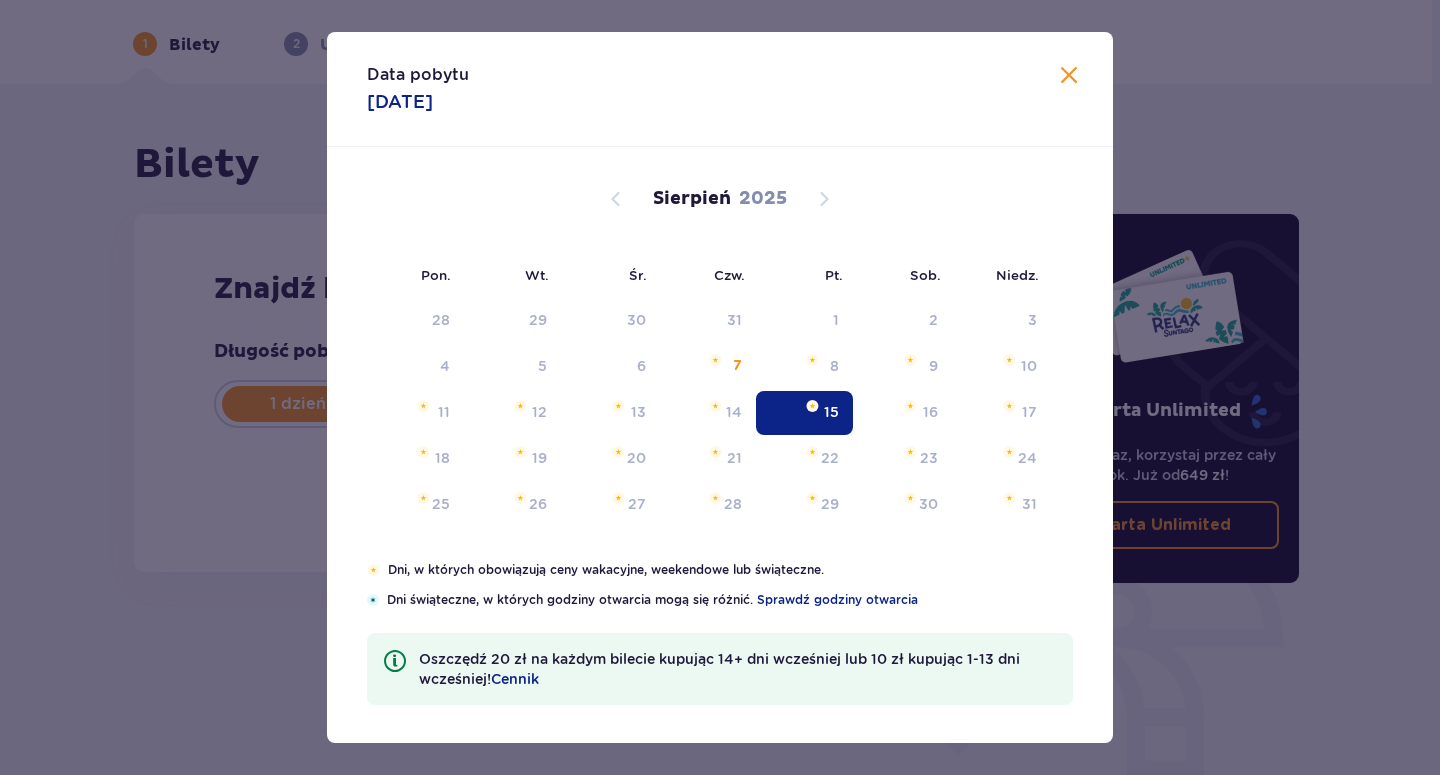 type on "15.08.25" 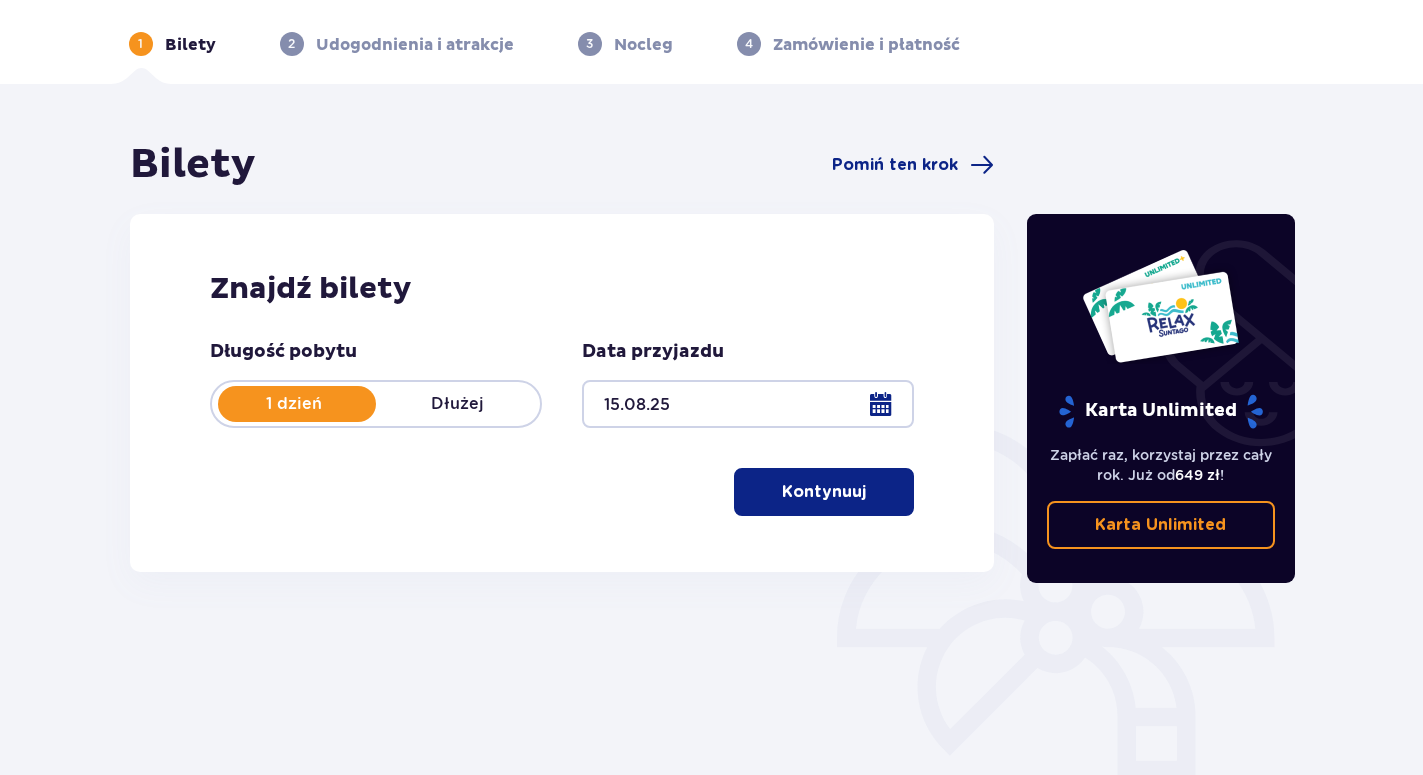 click on "Kontynuuj" at bounding box center (824, 492) 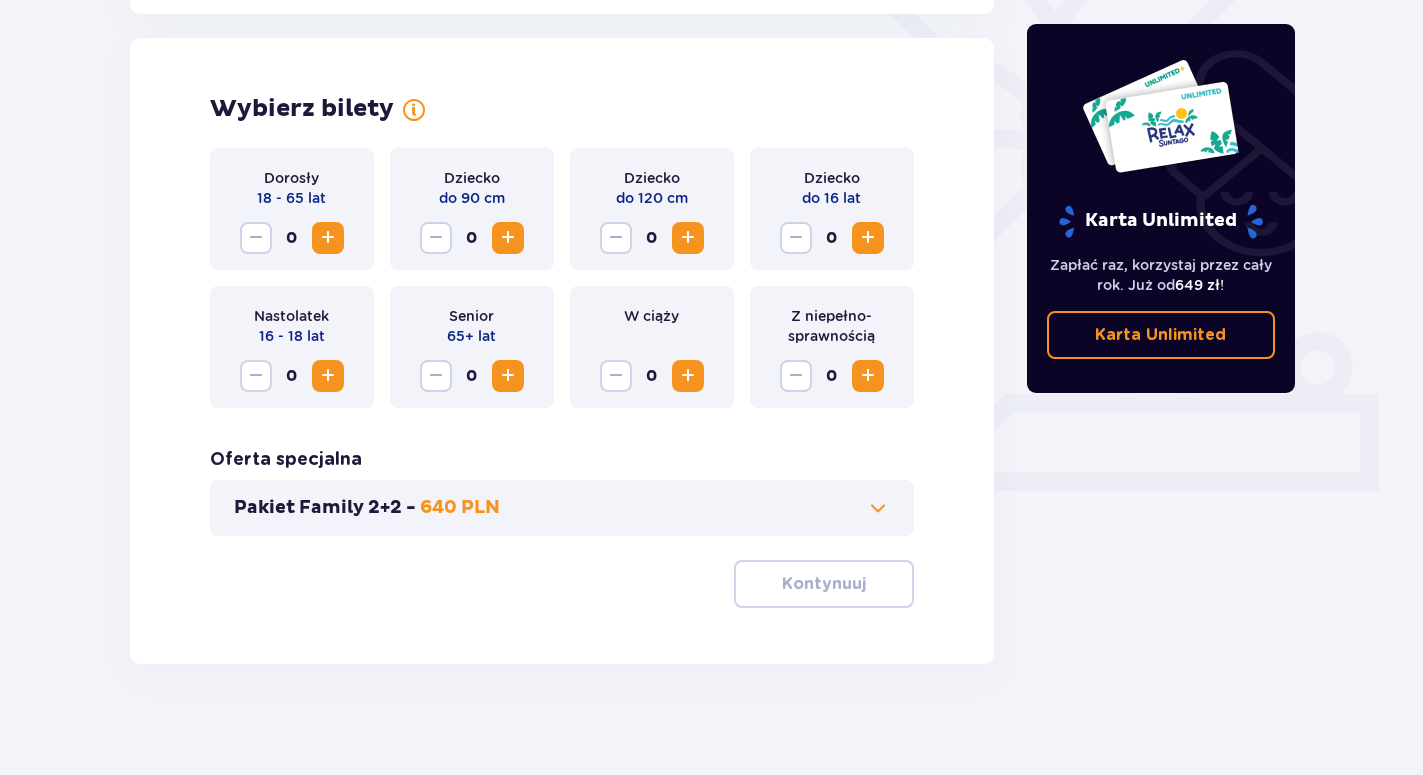scroll, scrollTop: 551, scrollLeft: 0, axis: vertical 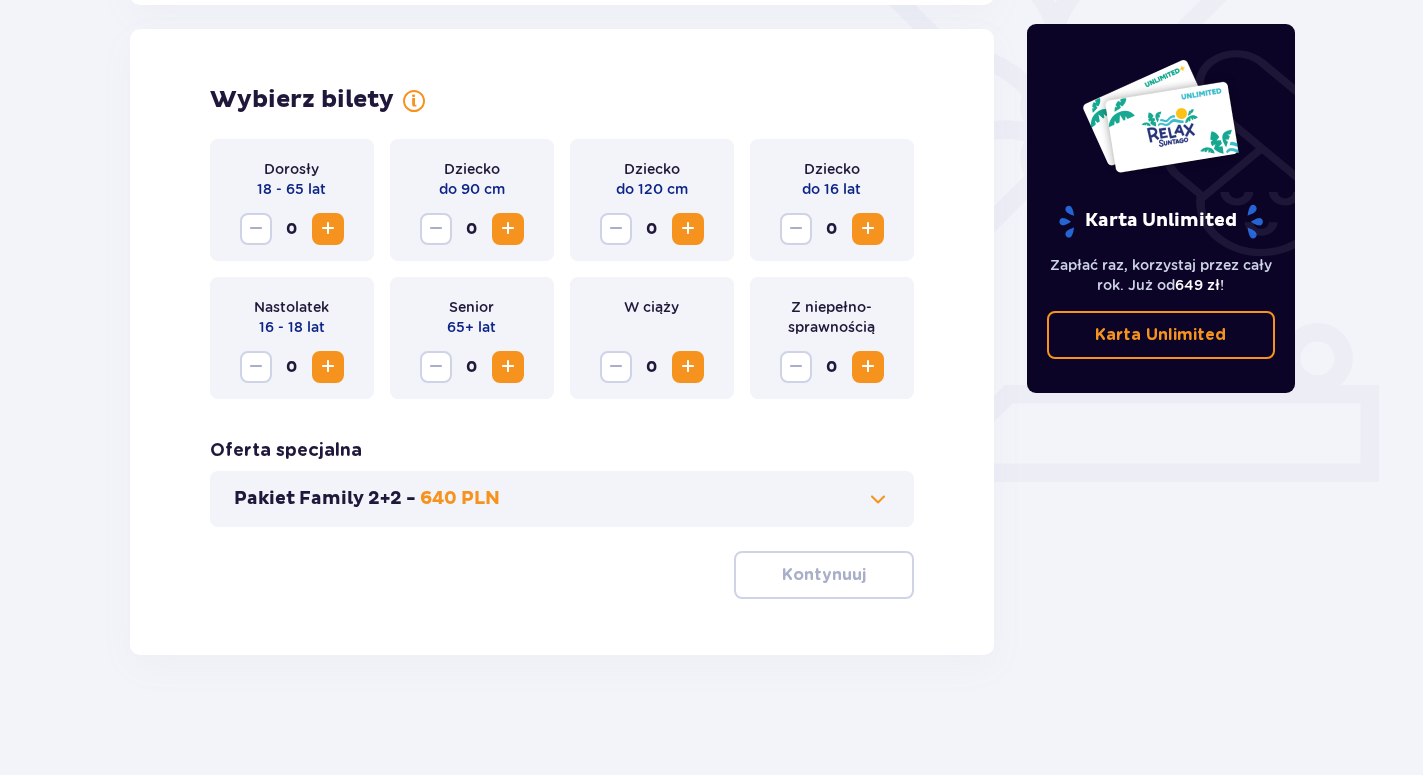click at bounding box center [328, 229] 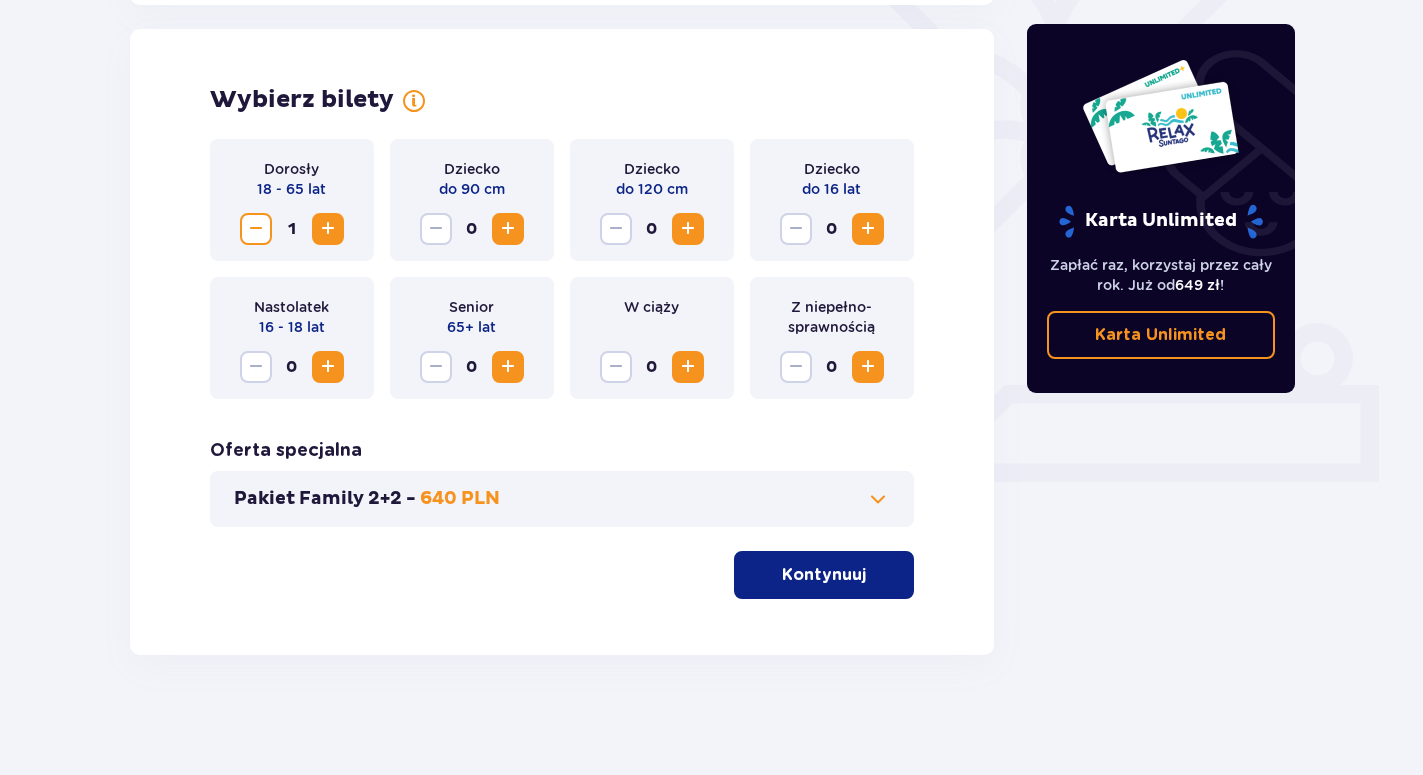 click on "Kontynuuj" at bounding box center (824, 575) 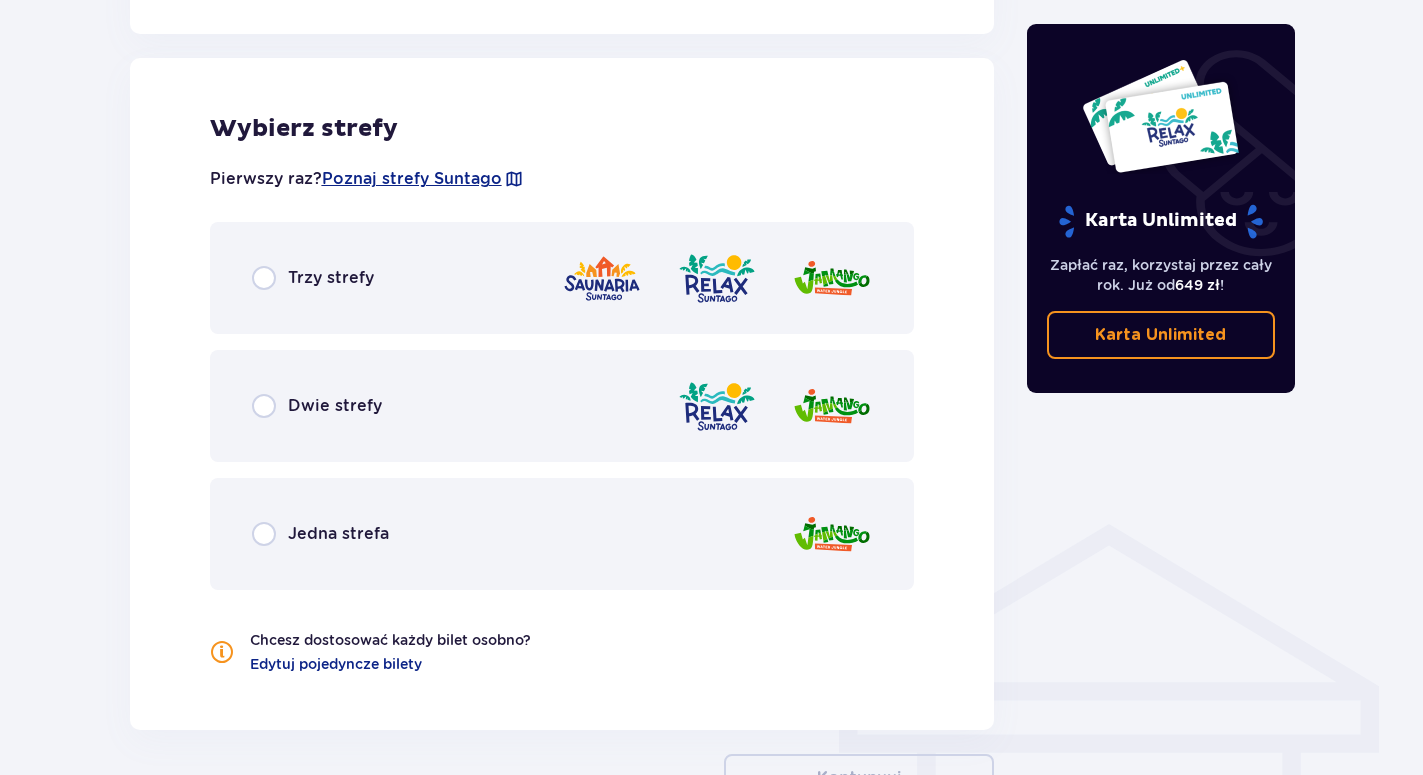 scroll, scrollTop: 1110, scrollLeft: 0, axis: vertical 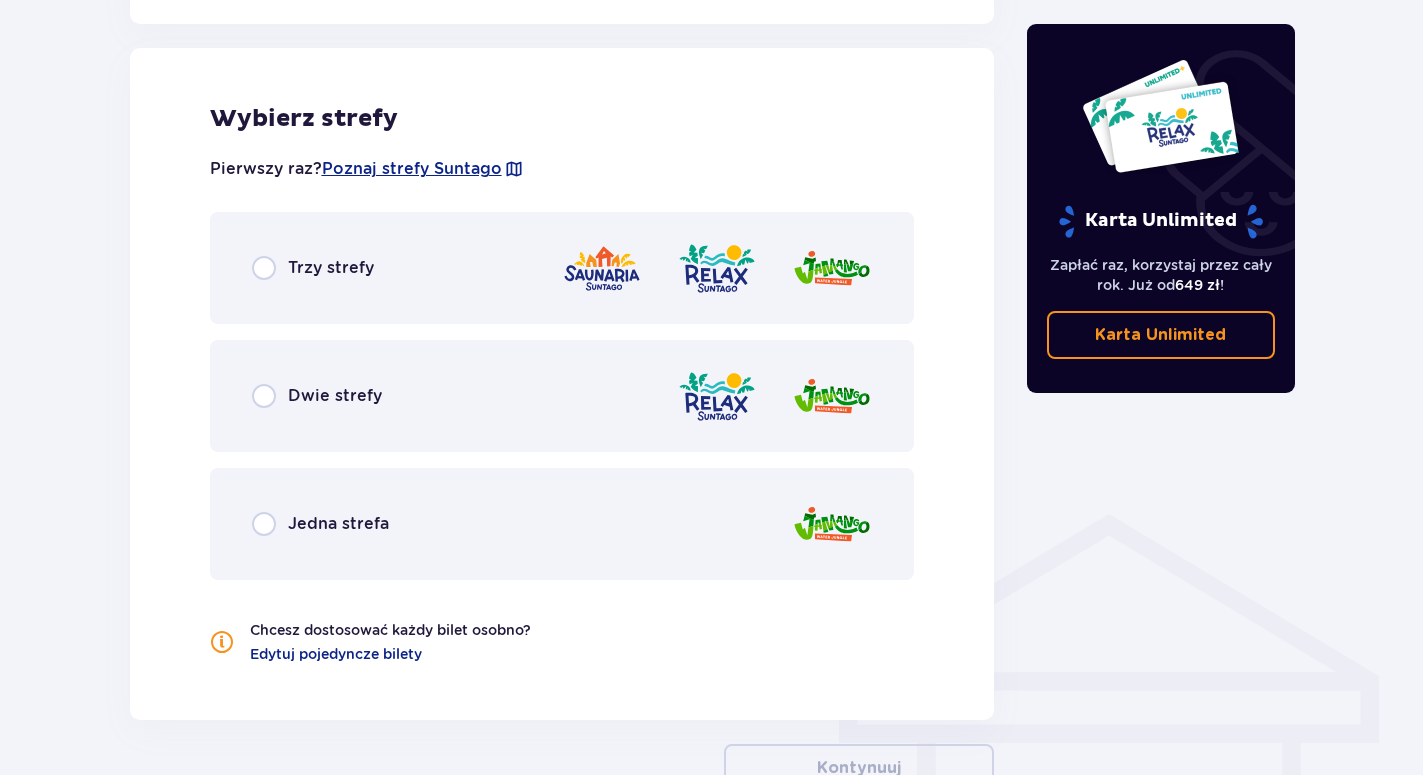click on "Trzy strefy" at bounding box center (313, 268) 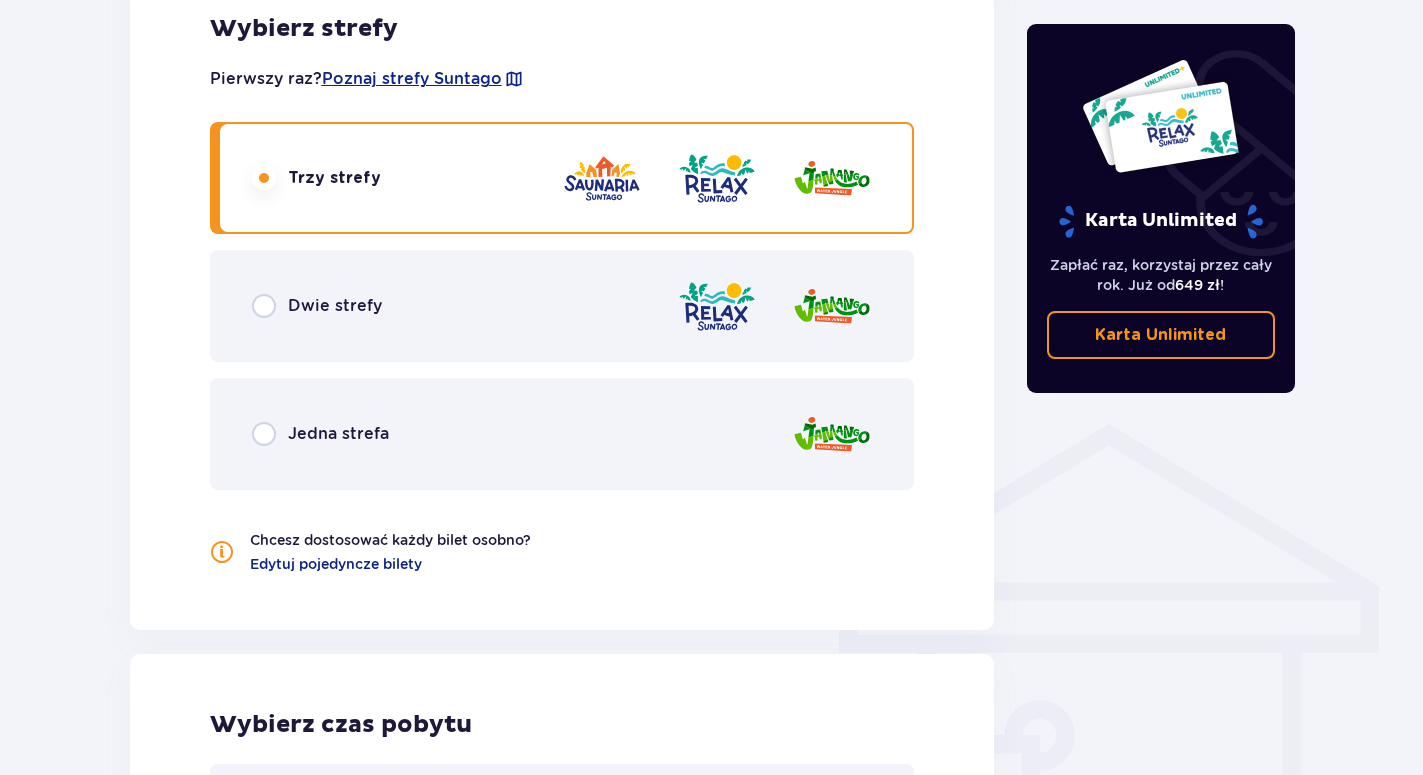scroll, scrollTop: 1194, scrollLeft: 0, axis: vertical 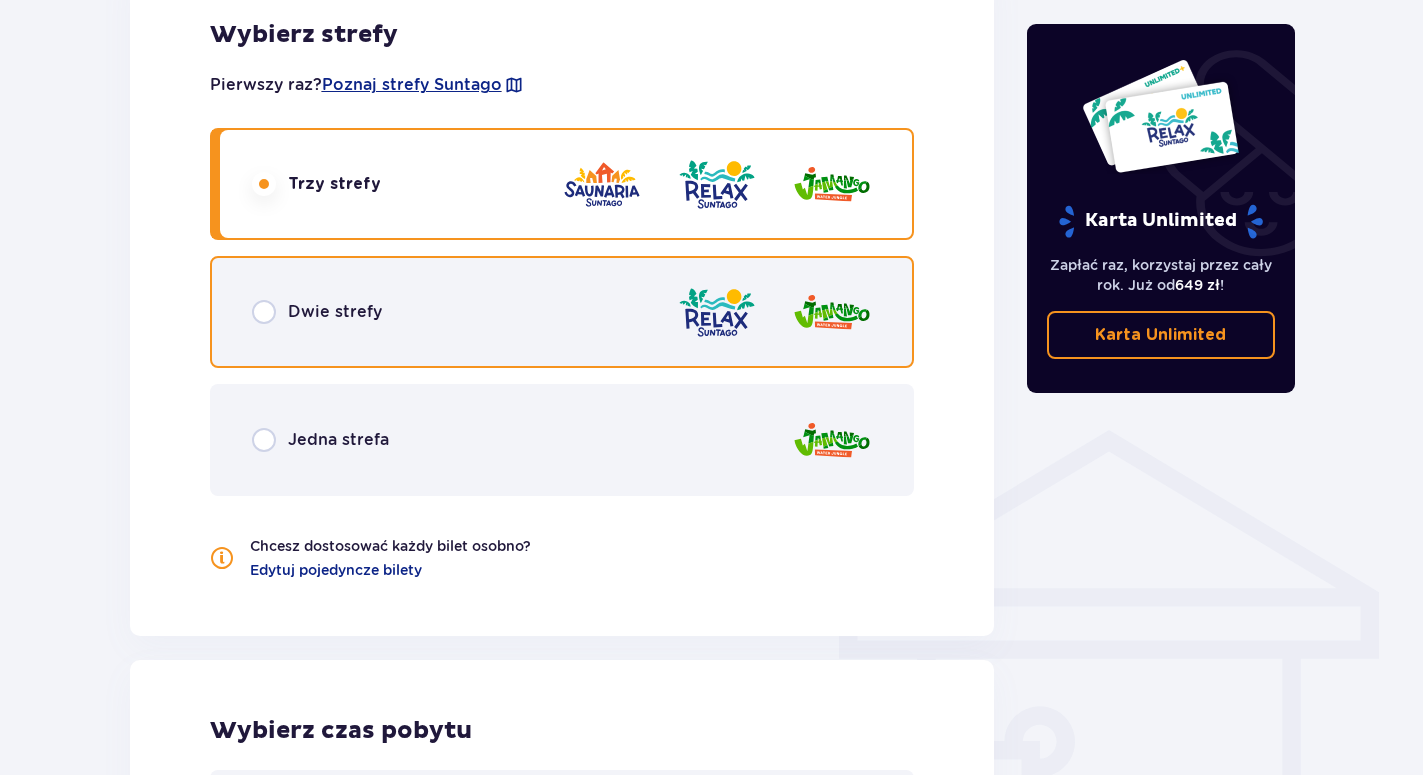 click at bounding box center (264, 312) 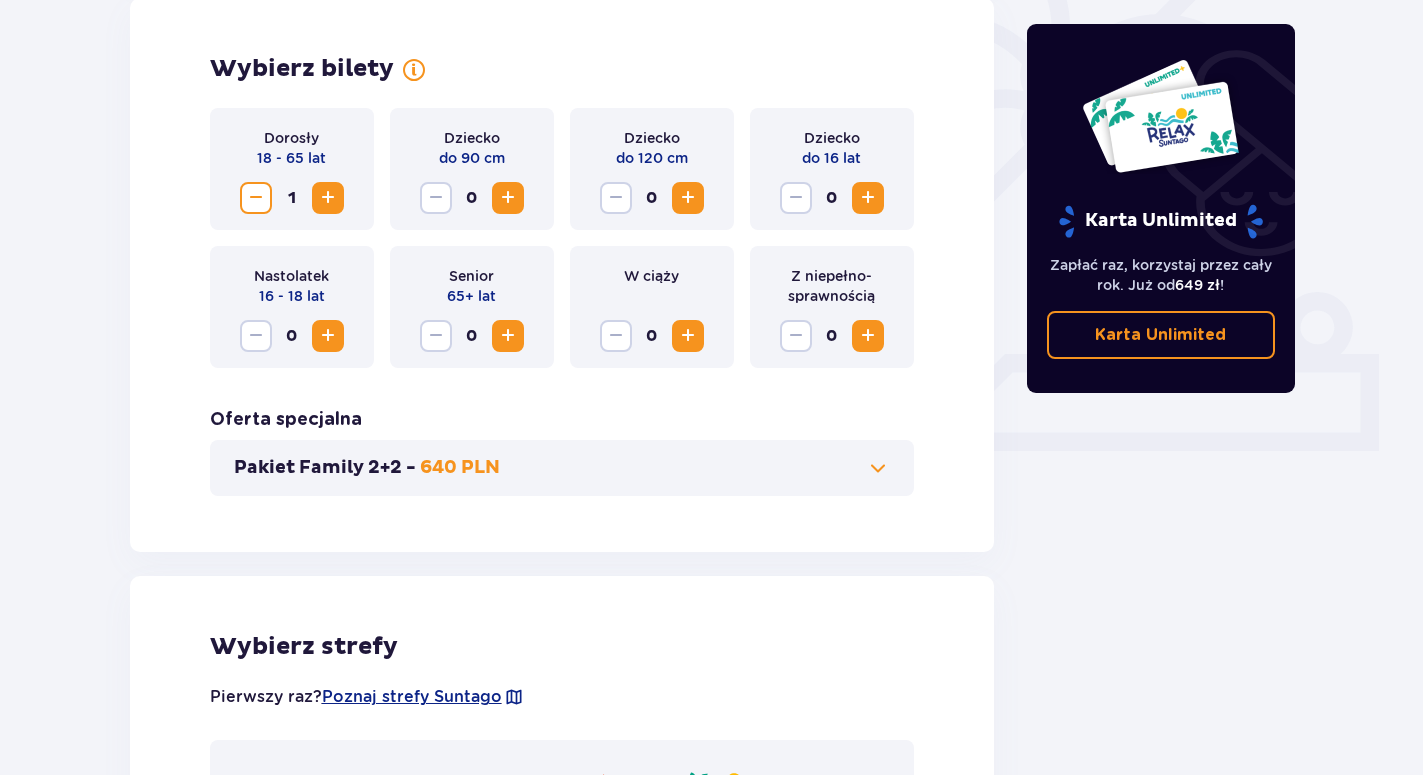 scroll, scrollTop: 72, scrollLeft: 0, axis: vertical 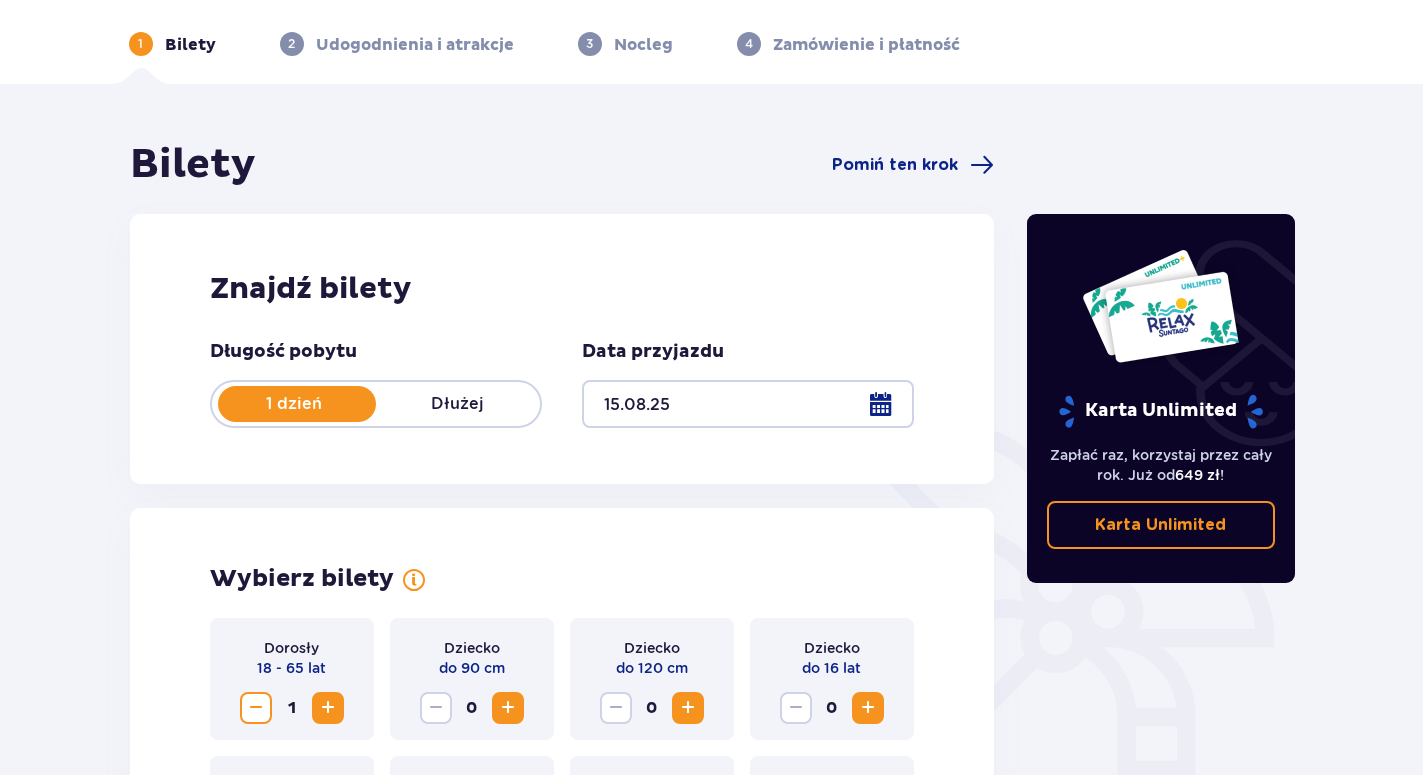 click at bounding box center [748, 404] 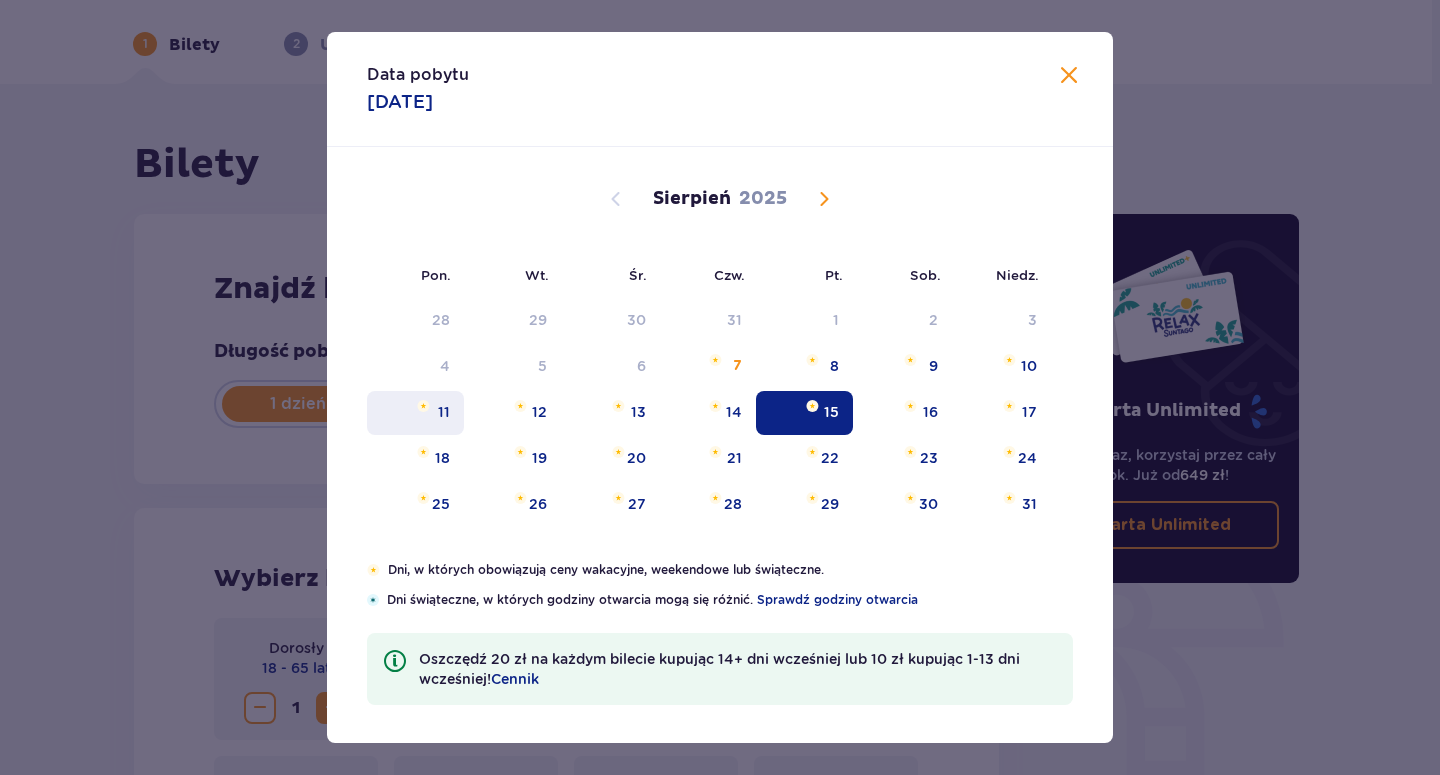 click on "11" at bounding box center [415, 413] 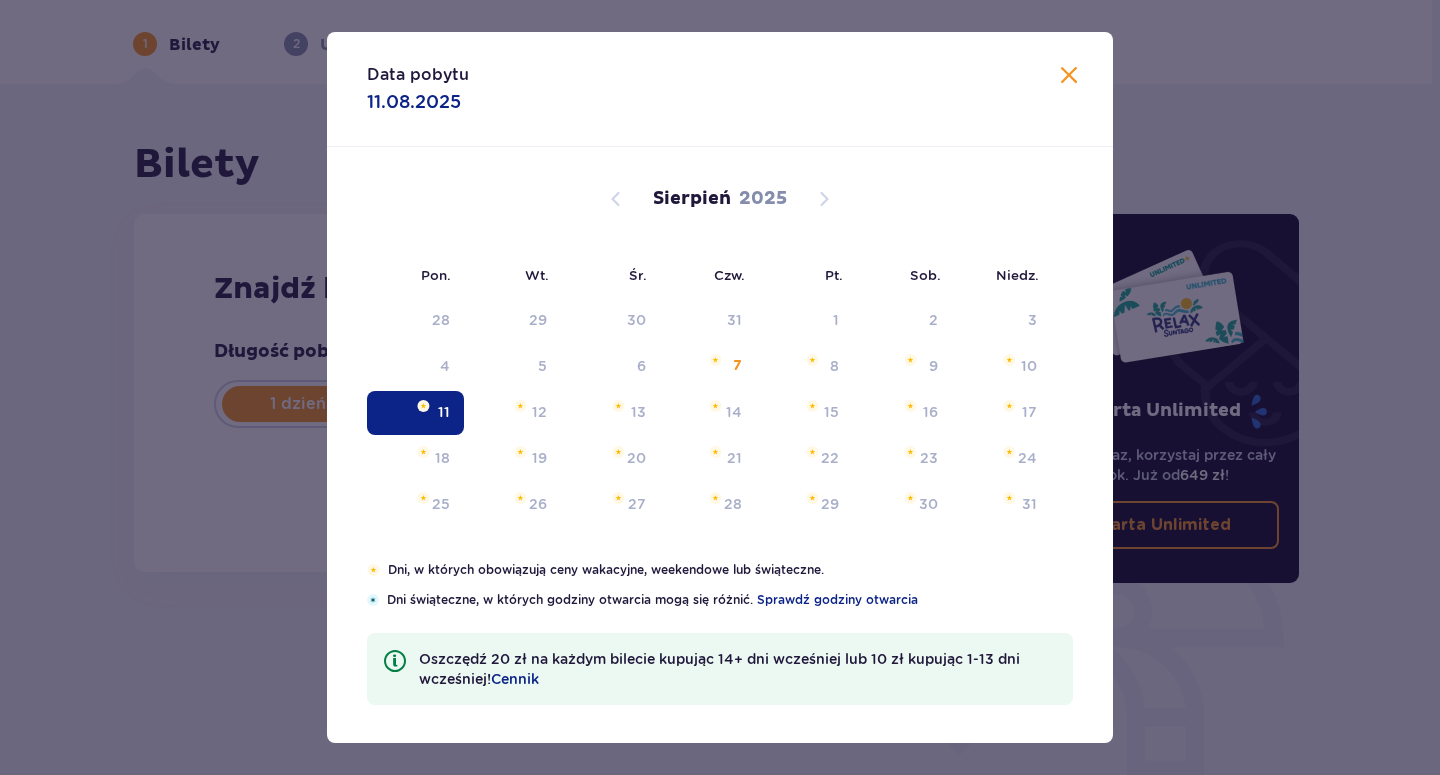 type on "11.08.25" 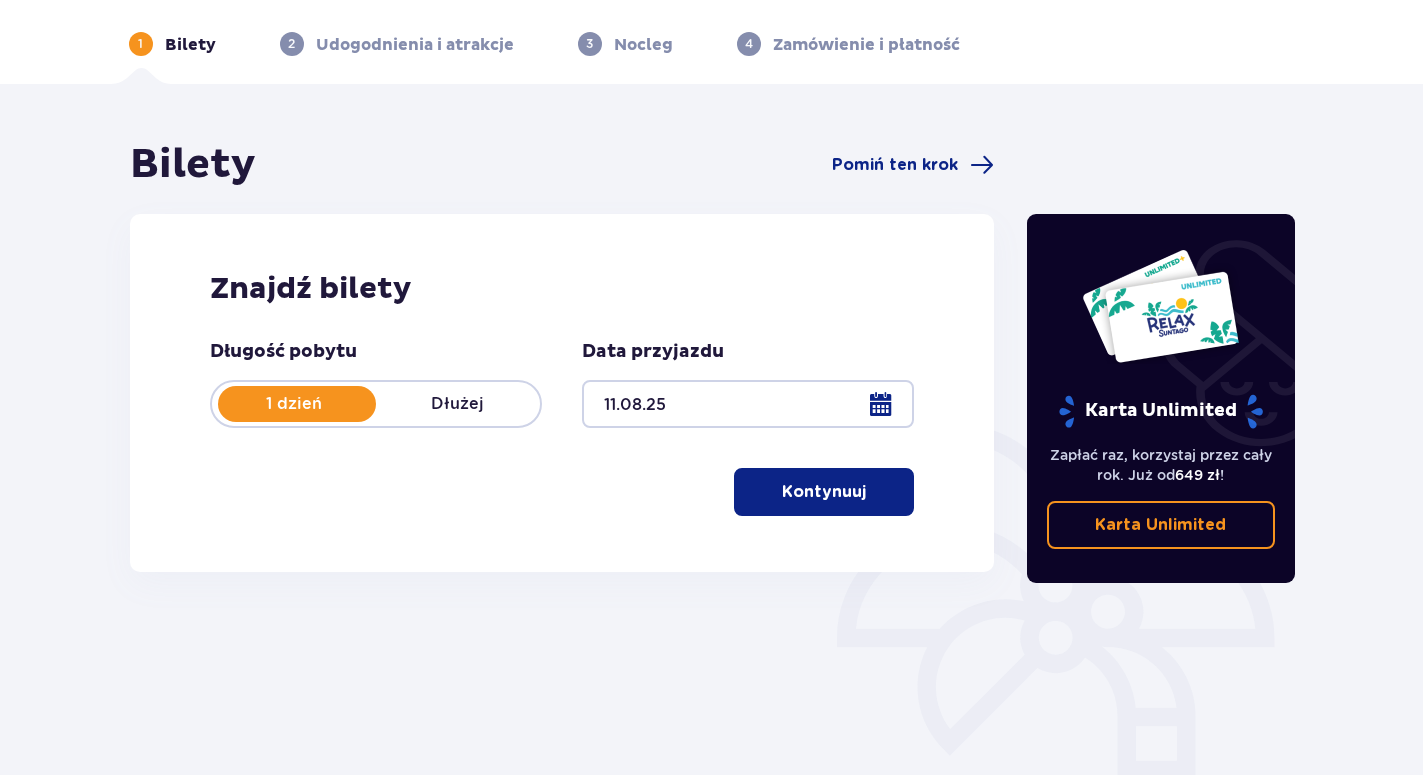 click at bounding box center (870, 492) 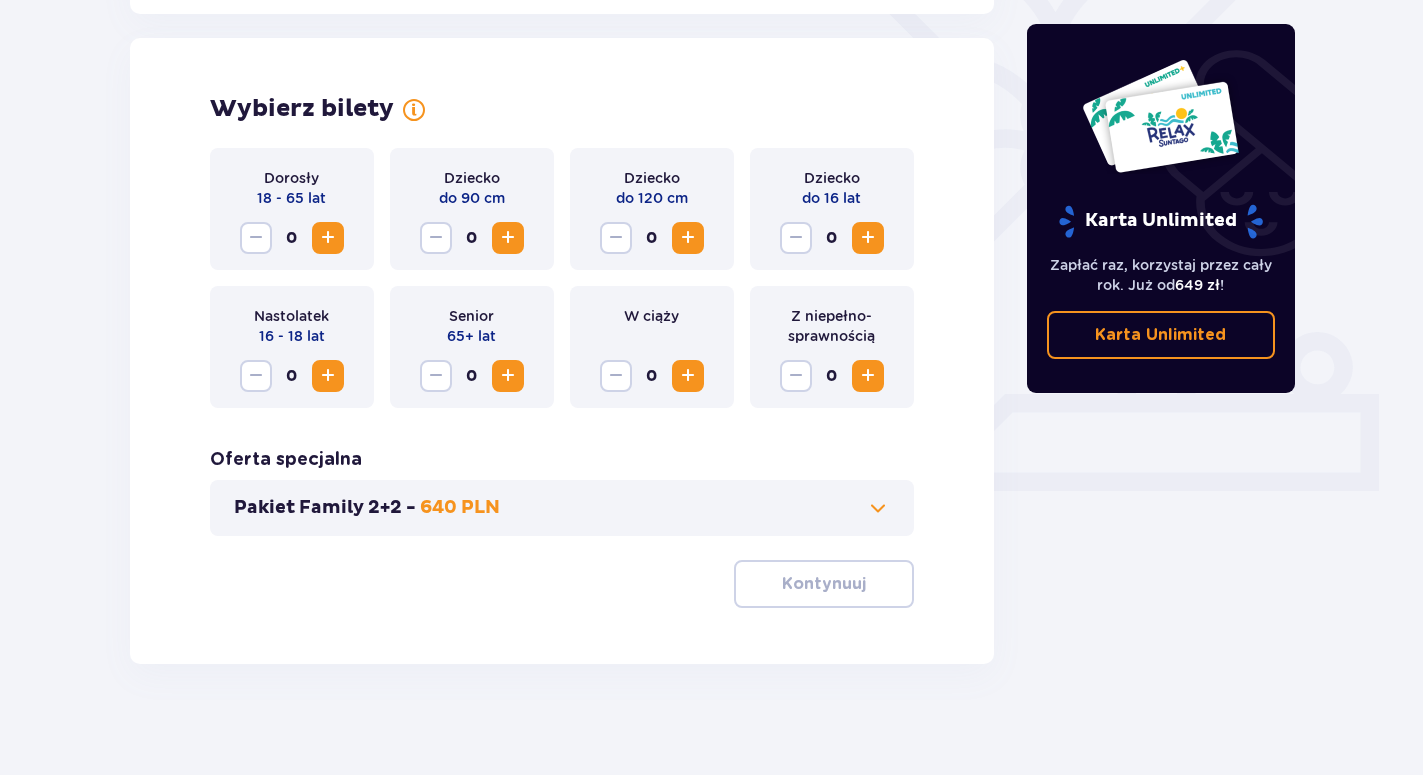 scroll, scrollTop: 551, scrollLeft: 0, axis: vertical 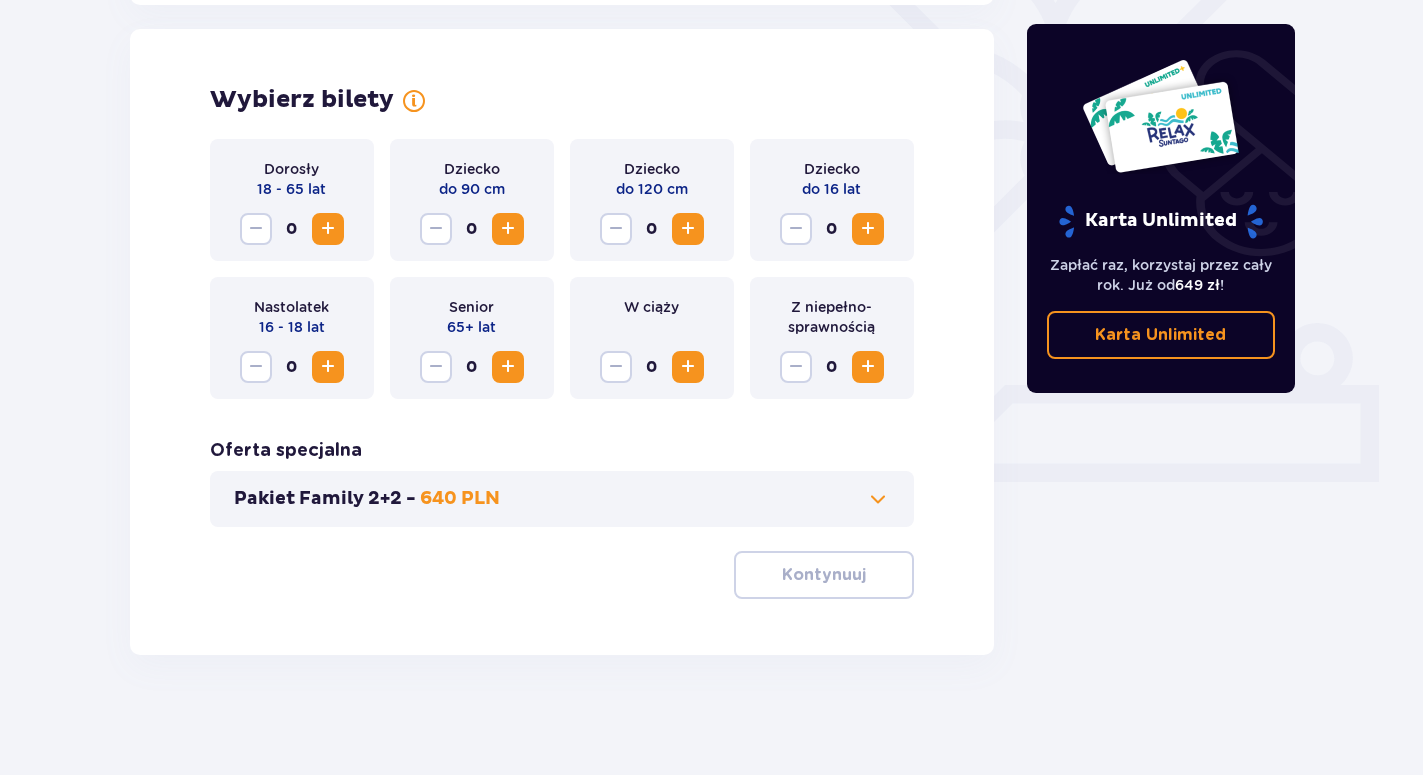 drag, startPoint x: 324, startPoint y: 230, endPoint x: 304, endPoint y: 309, distance: 81.49233 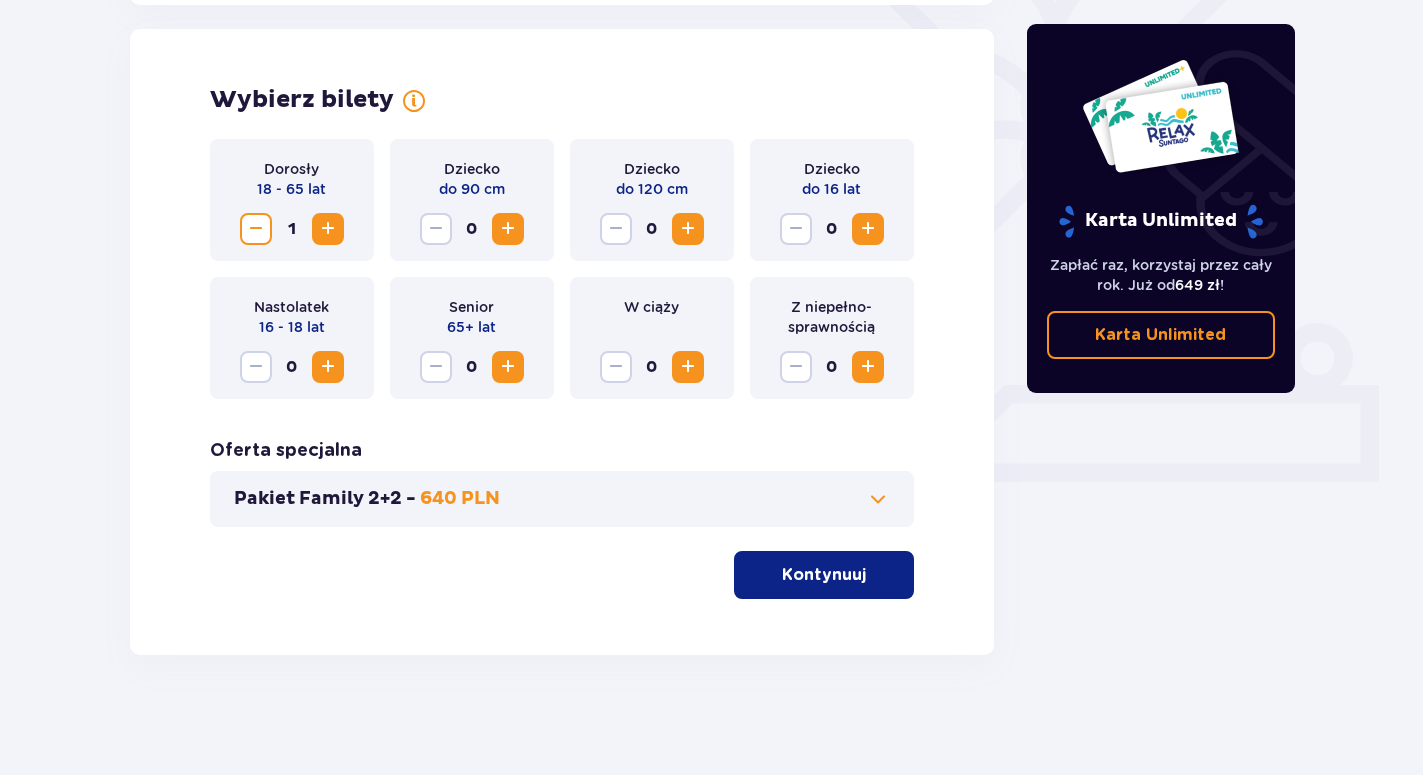 click on "Kontynuuj" at bounding box center [824, 575] 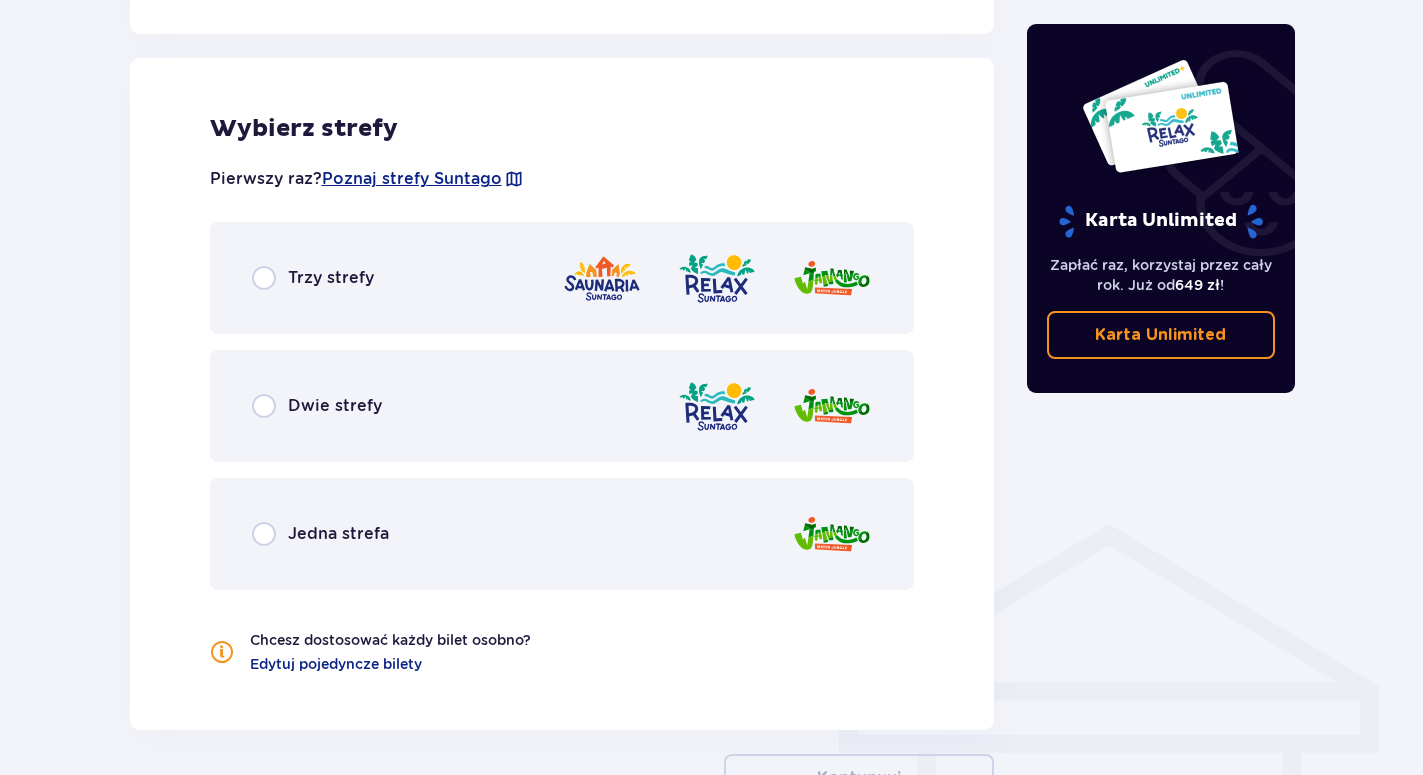 scroll, scrollTop: 1110, scrollLeft: 0, axis: vertical 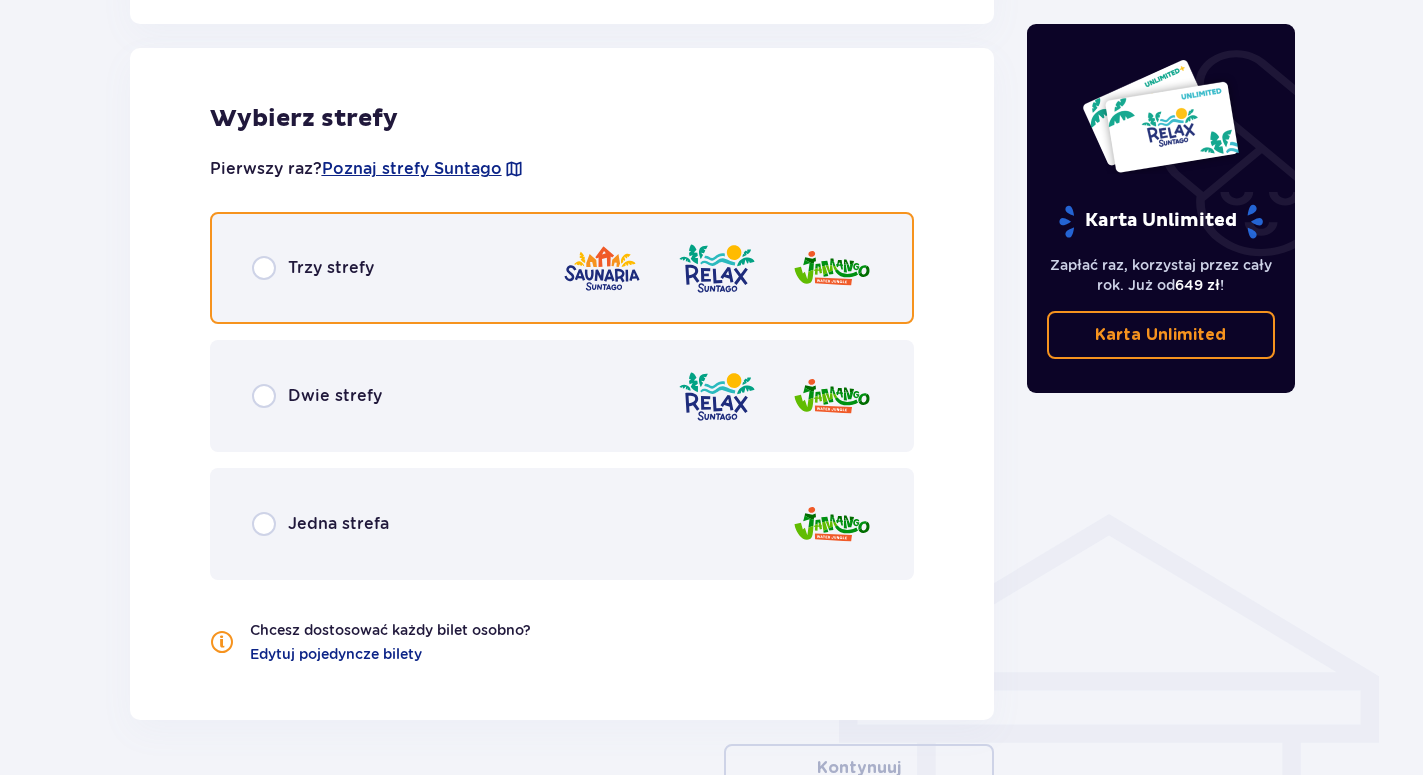drag, startPoint x: 265, startPoint y: 267, endPoint x: 169, endPoint y: 319, distance: 109.17875 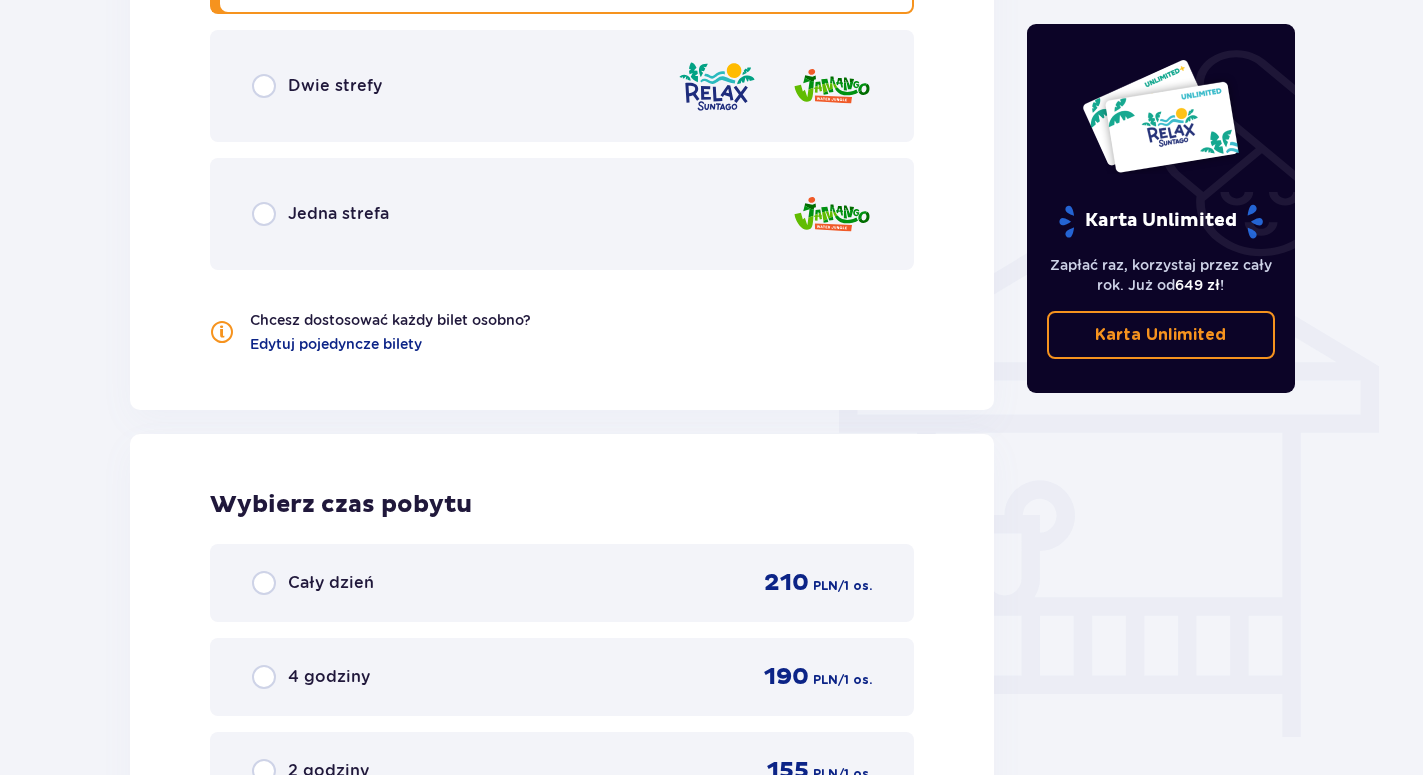 scroll, scrollTop: 1296, scrollLeft: 0, axis: vertical 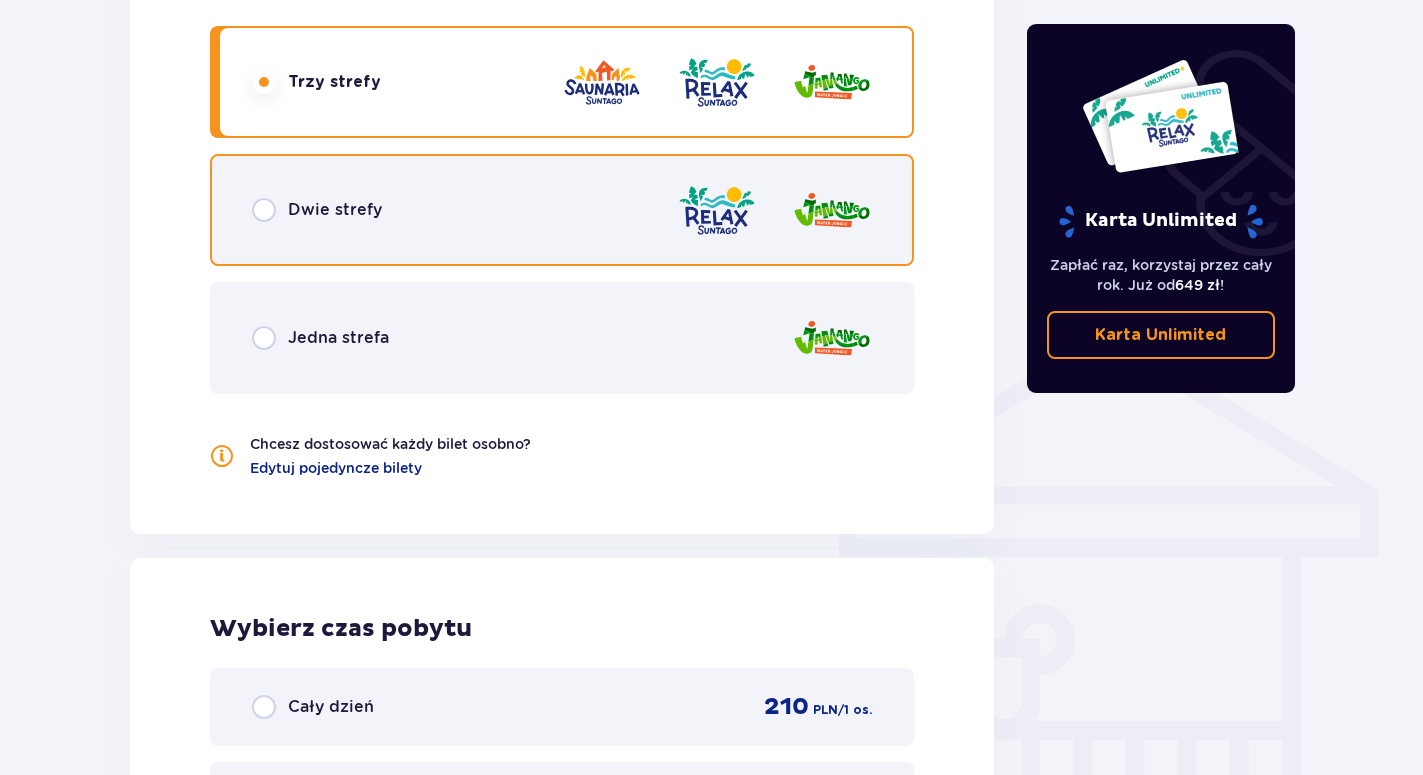 click at bounding box center (264, 210) 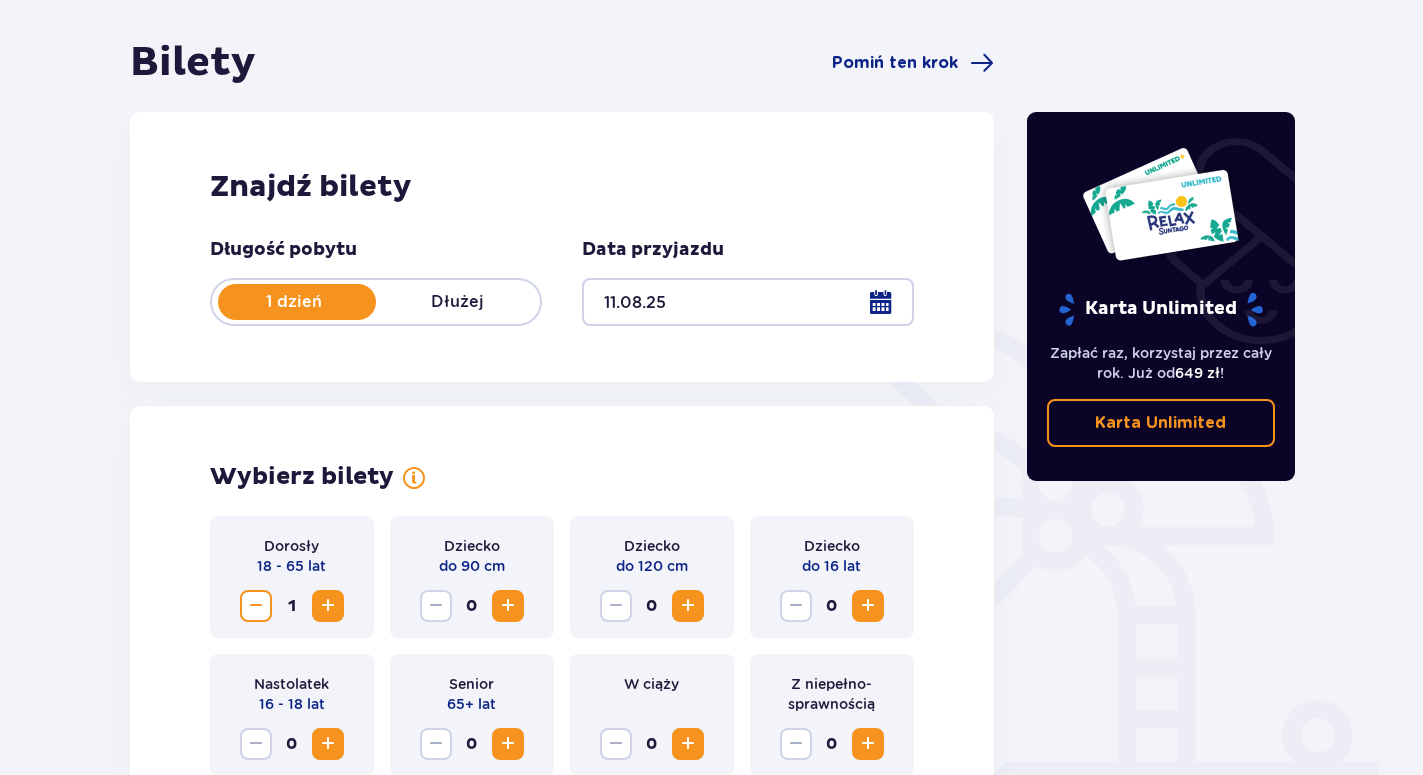 scroll, scrollTop: 0, scrollLeft: 0, axis: both 